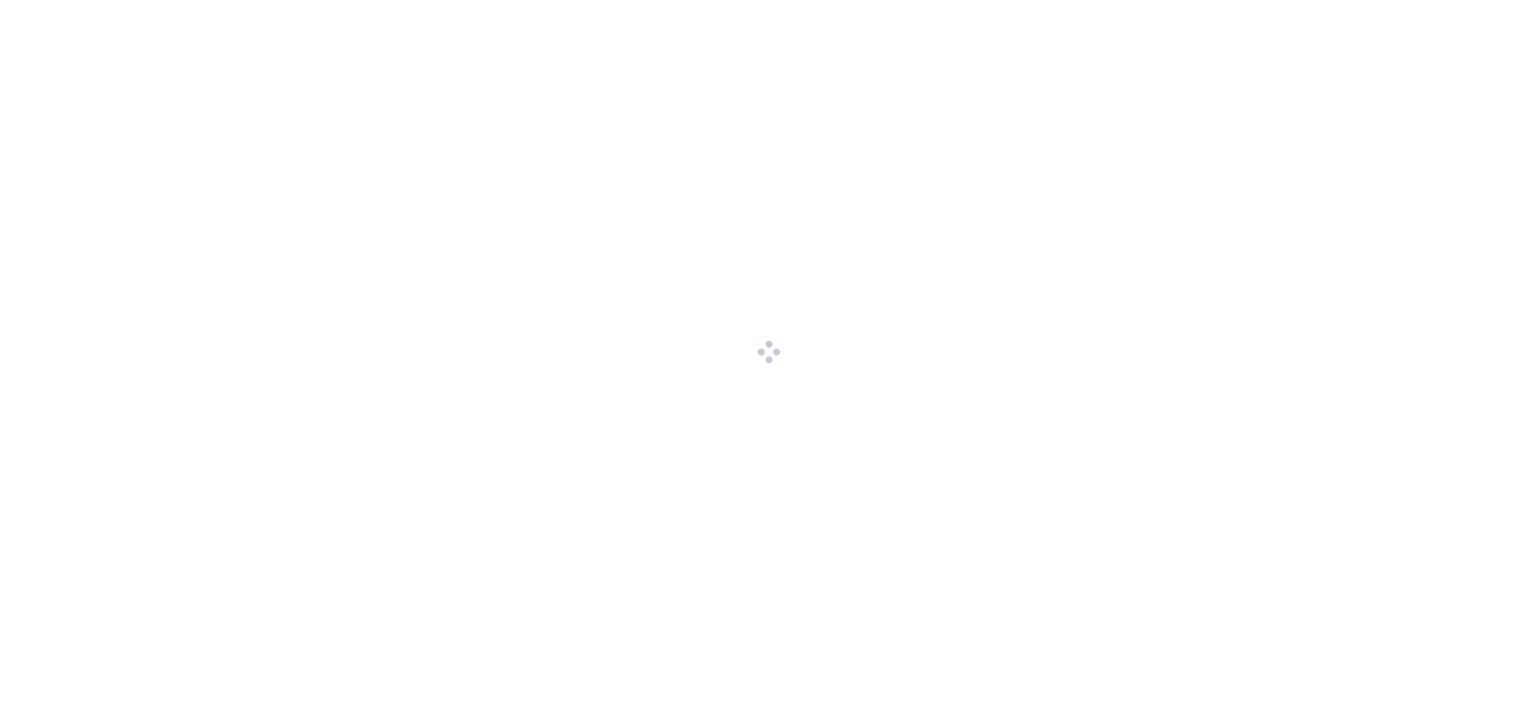 scroll, scrollTop: 0, scrollLeft: 0, axis: both 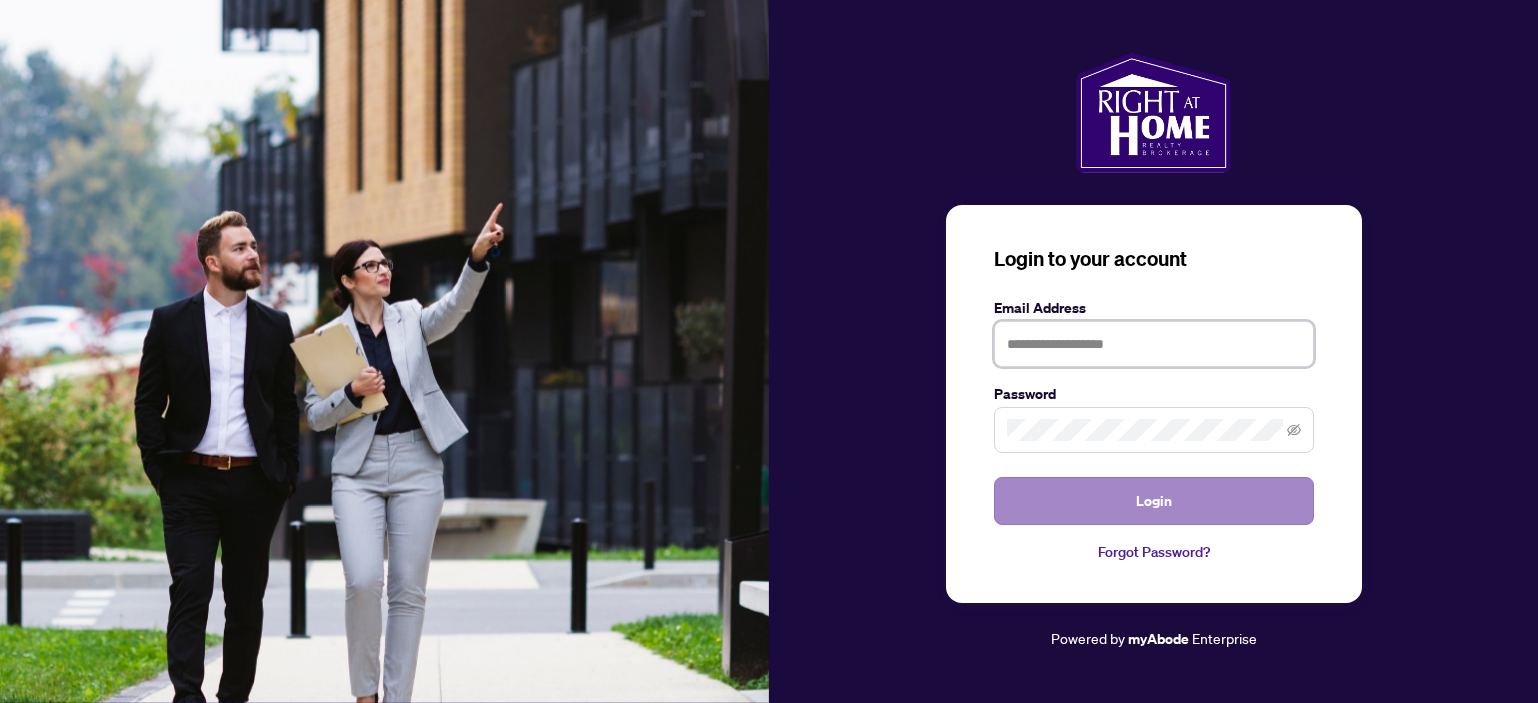 type on "**********" 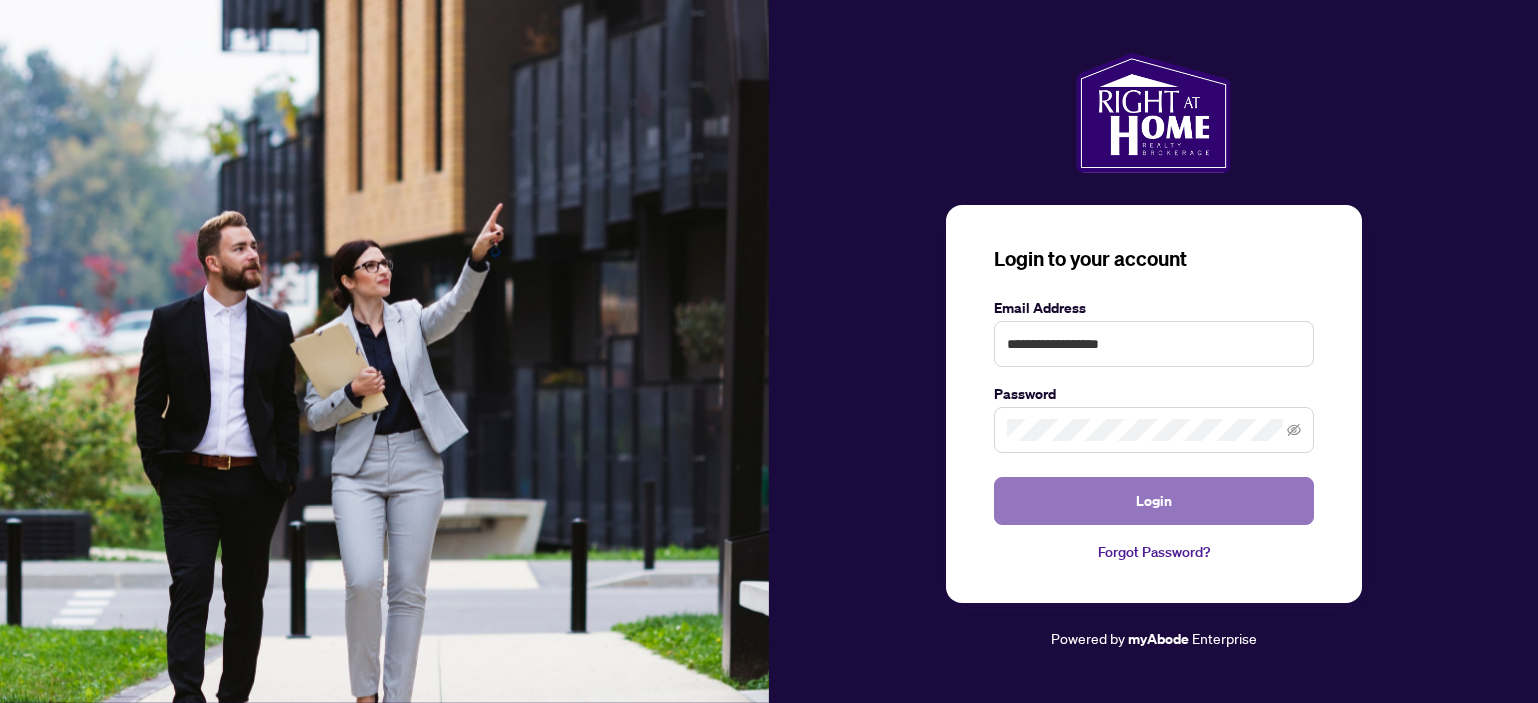 click on "Login" at bounding box center [1154, 501] 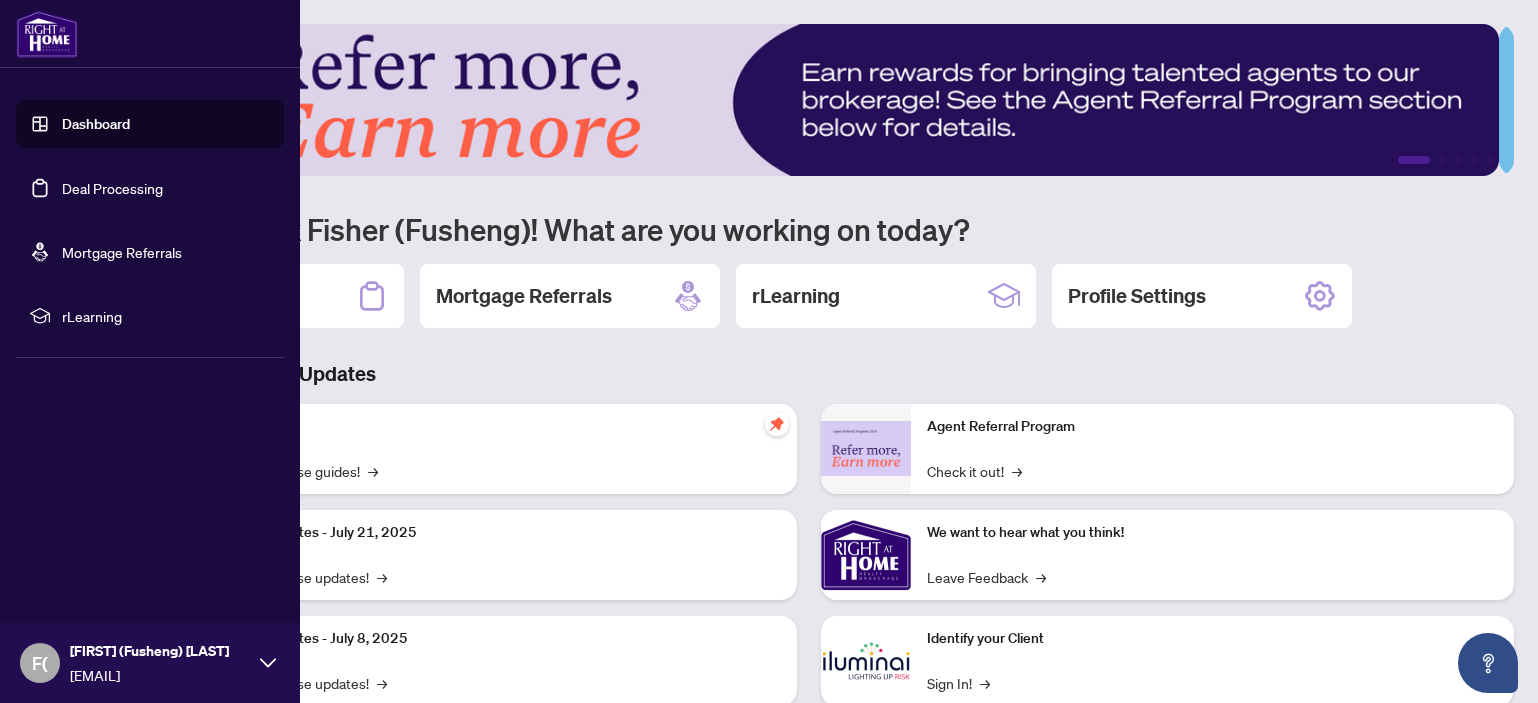 click on "Dashboard" at bounding box center (96, 124) 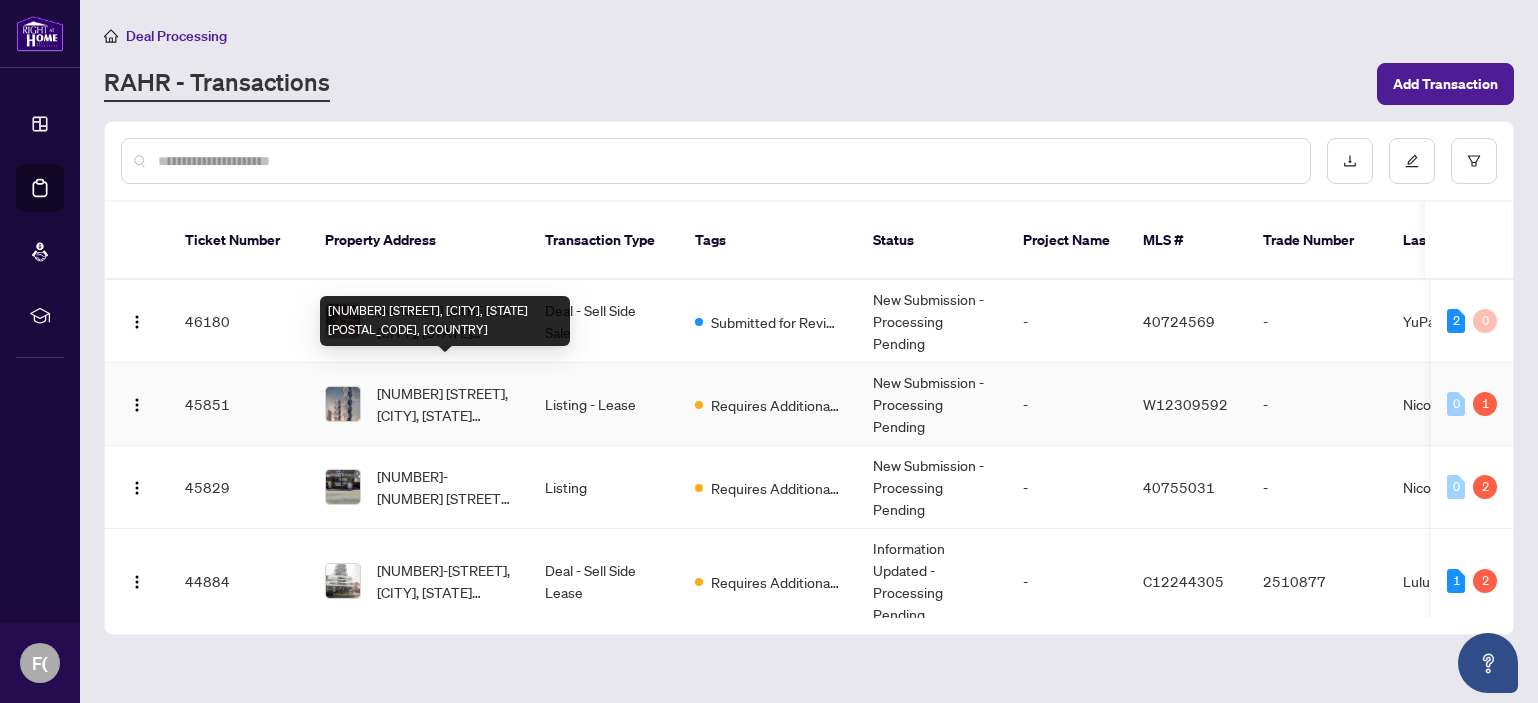click on "[NUMBER] [STREET], [CITY], [STATE] [POSTAL_CODE], [COUNTRY]" at bounding box center [445, 404] 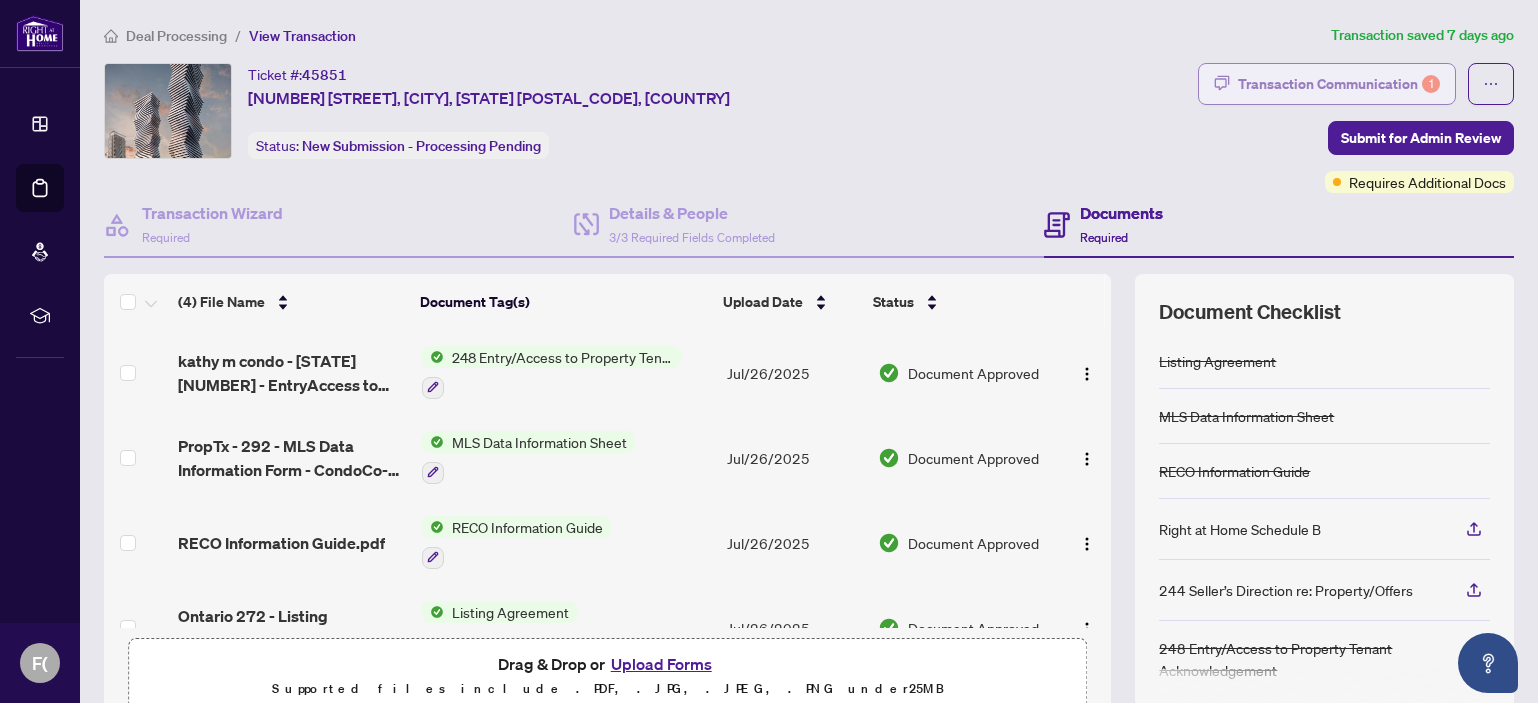 click on "Transaction Communication 1" at bounding box center [1339, 84] 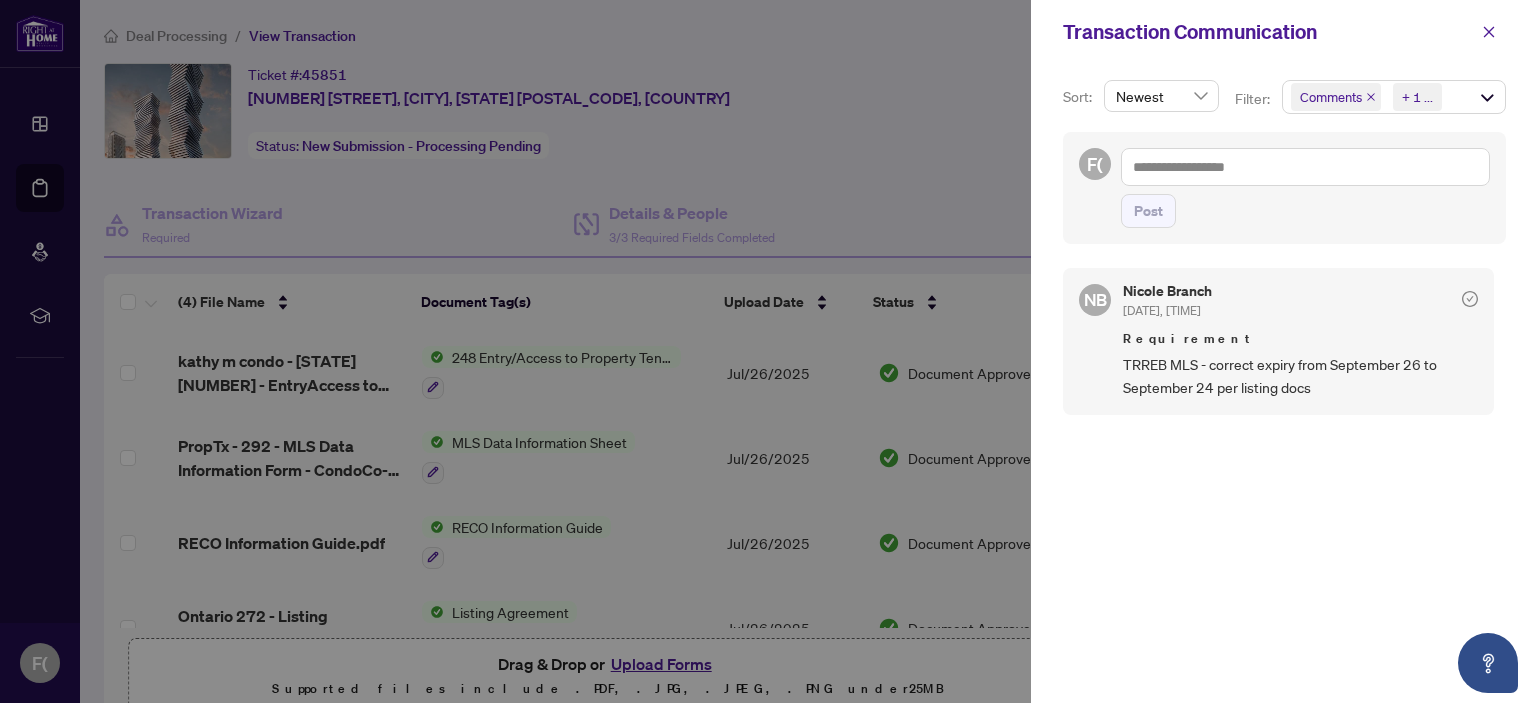click at bounding box center [769, 351] 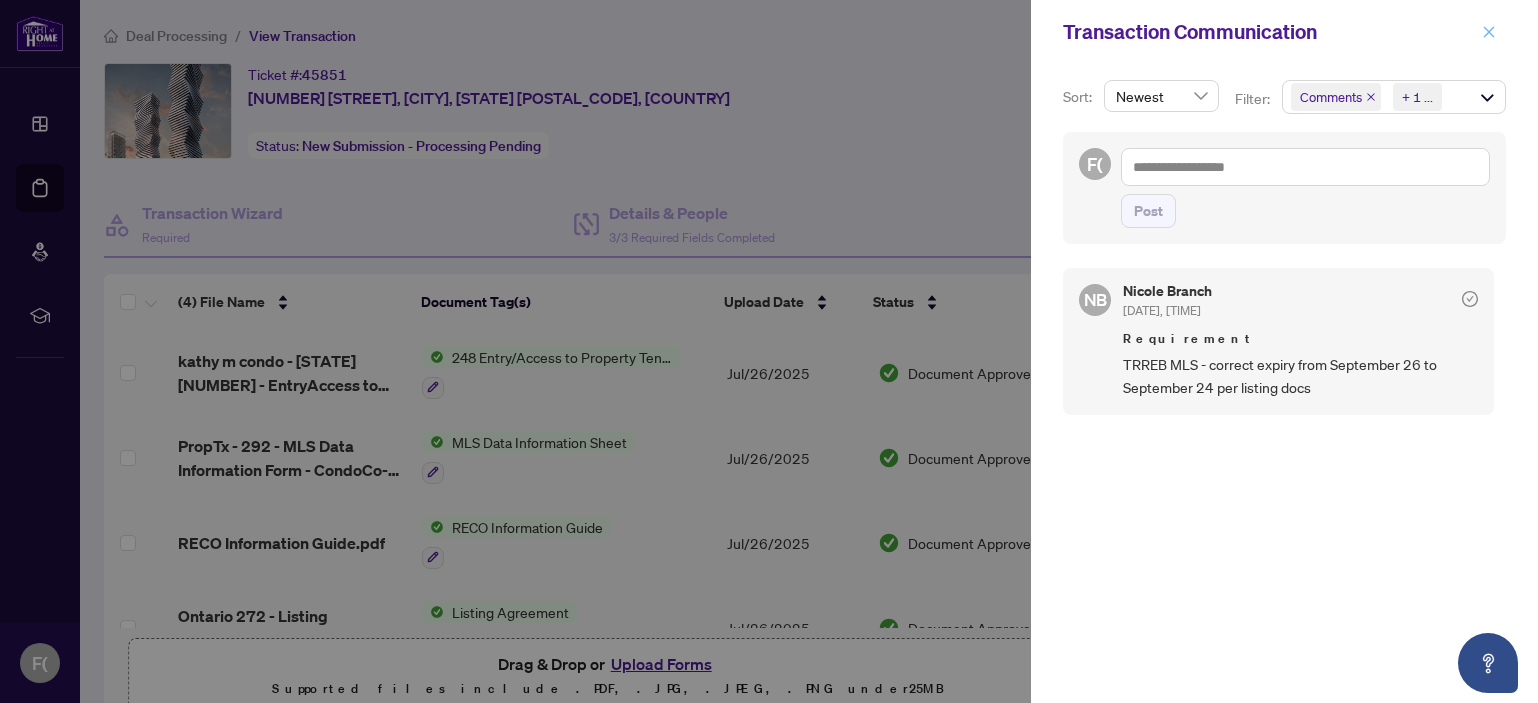 click 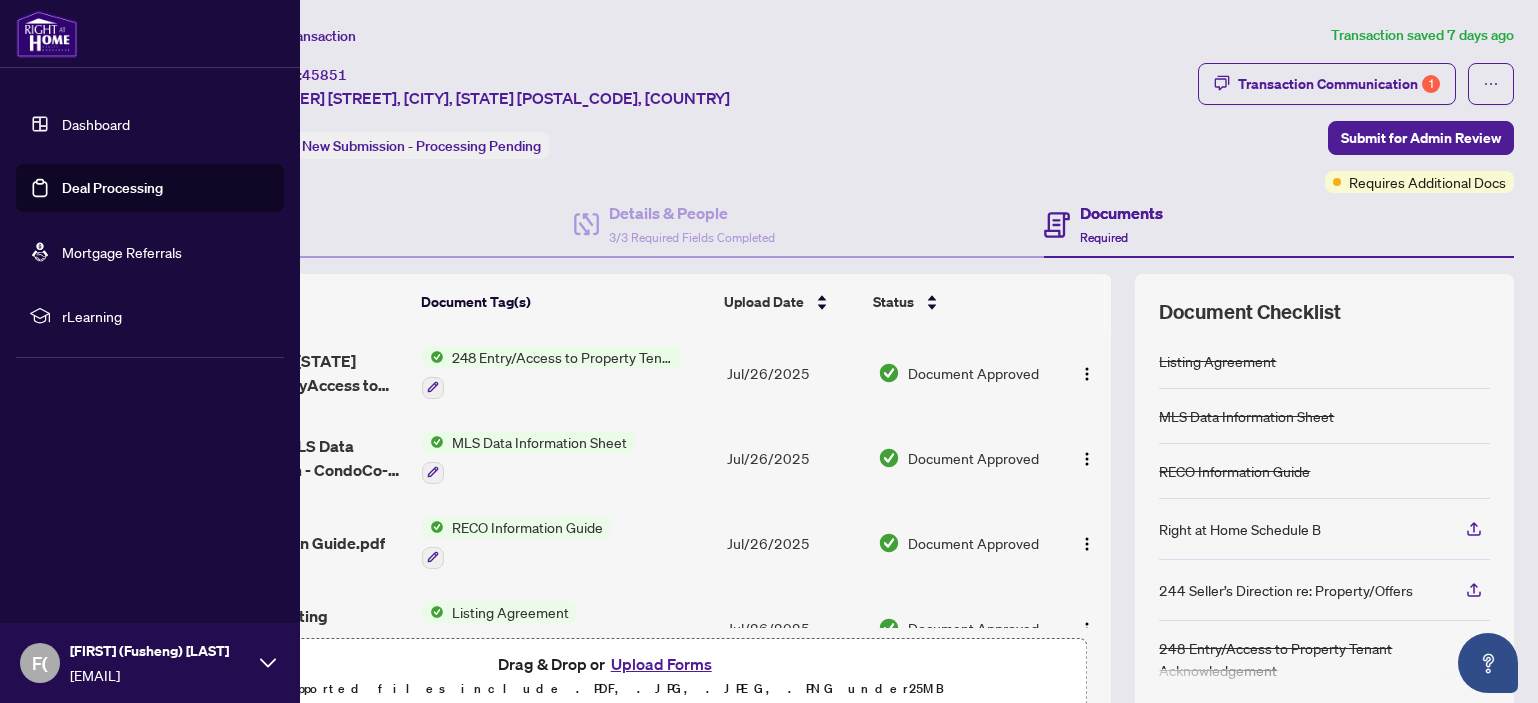 click on "Deal Processing" at bounding box center [112, 188] 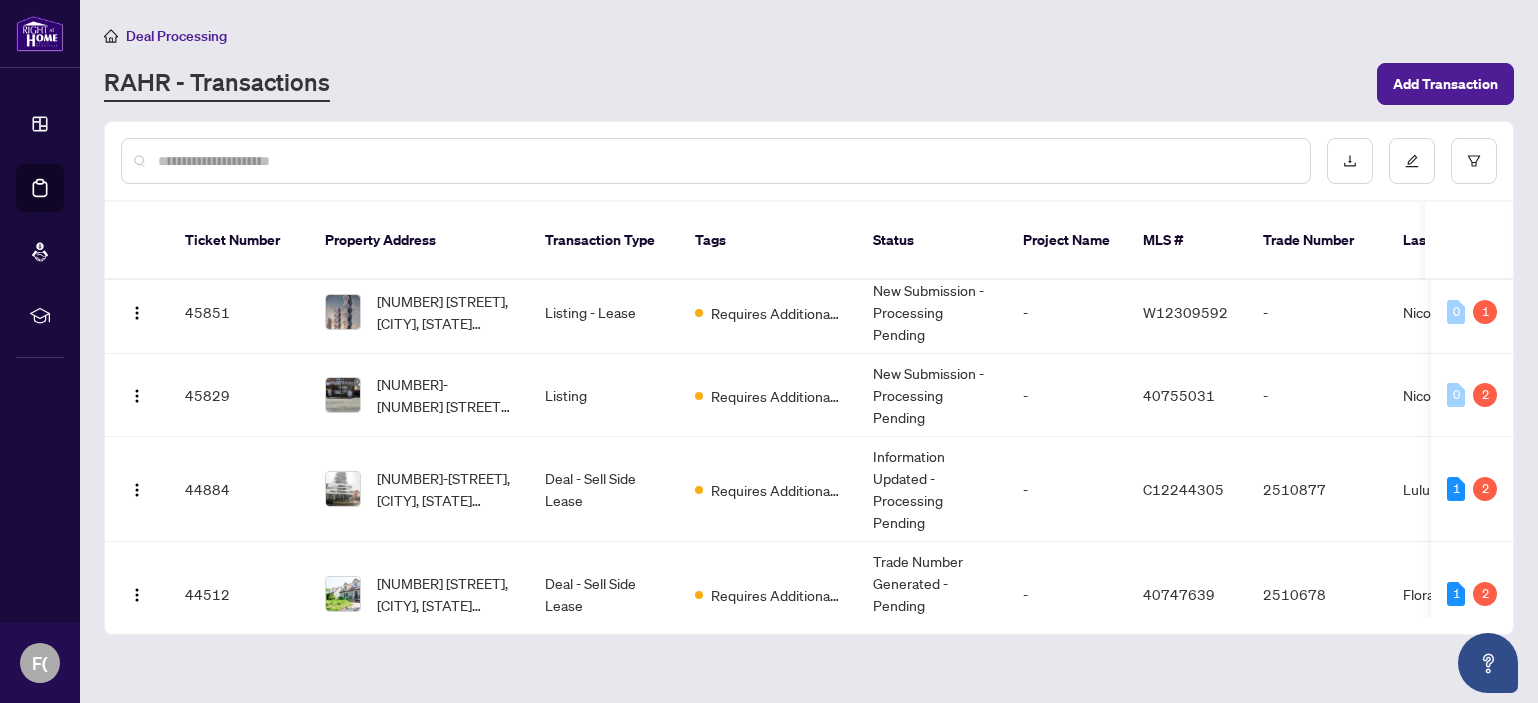 scroll, scrollTop: 98, scrollLeft: 0, axis: vertical 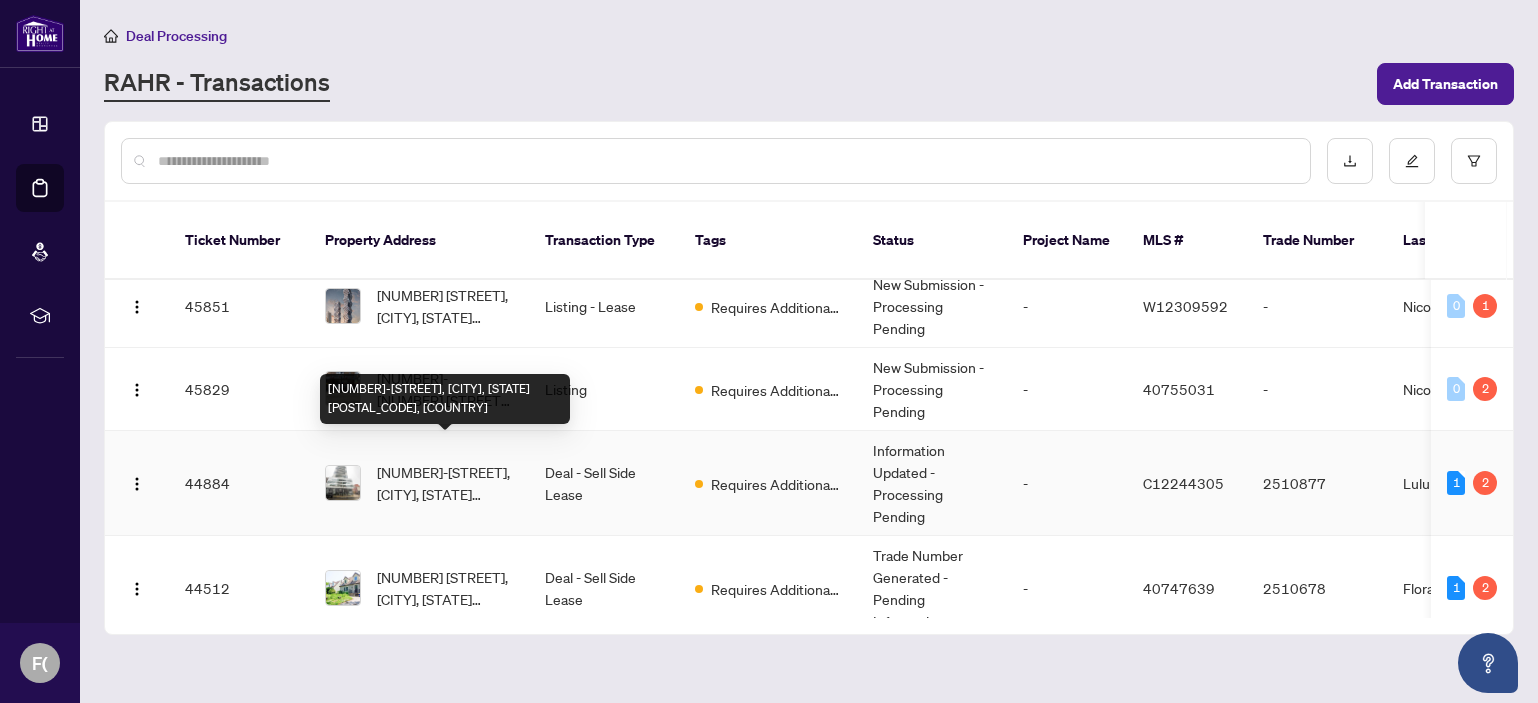 click on "[NUMBER]-[STREET], [CITY], [STATE] [POSTAL_CODE], [COUNTRY]" at bounding box center [445, 483] 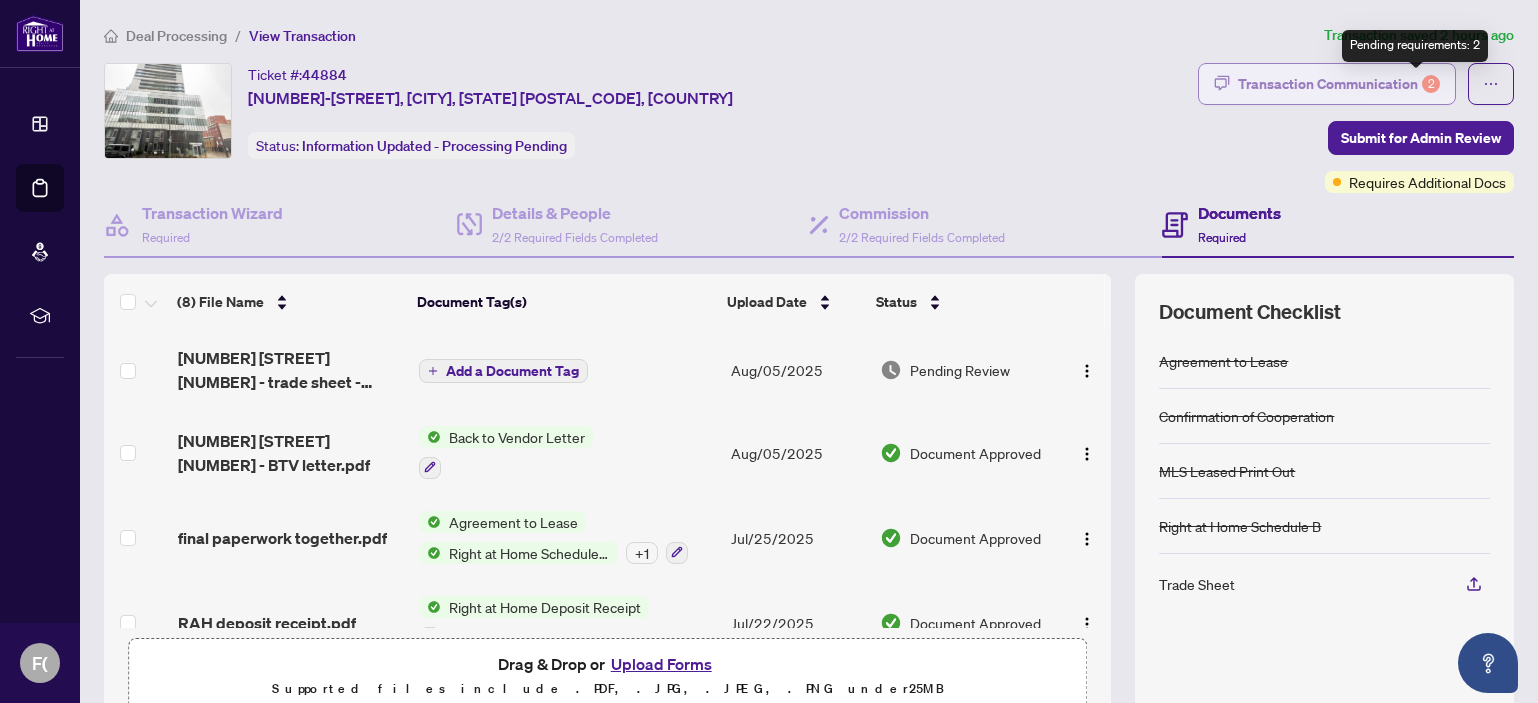 click on "2" at bounding box center [1431, 84] 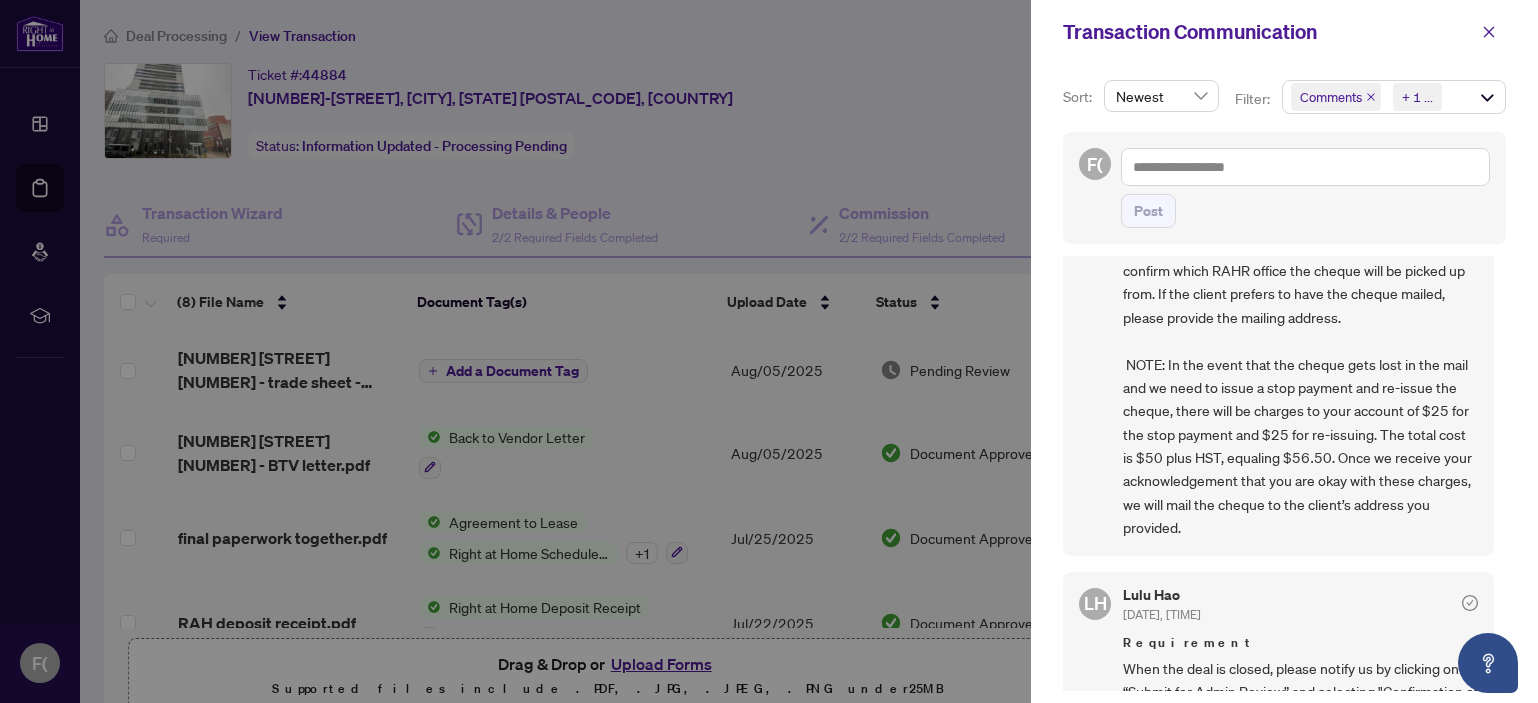 scroll, scrollTop: 0, scrollLeft: 0, axis: both 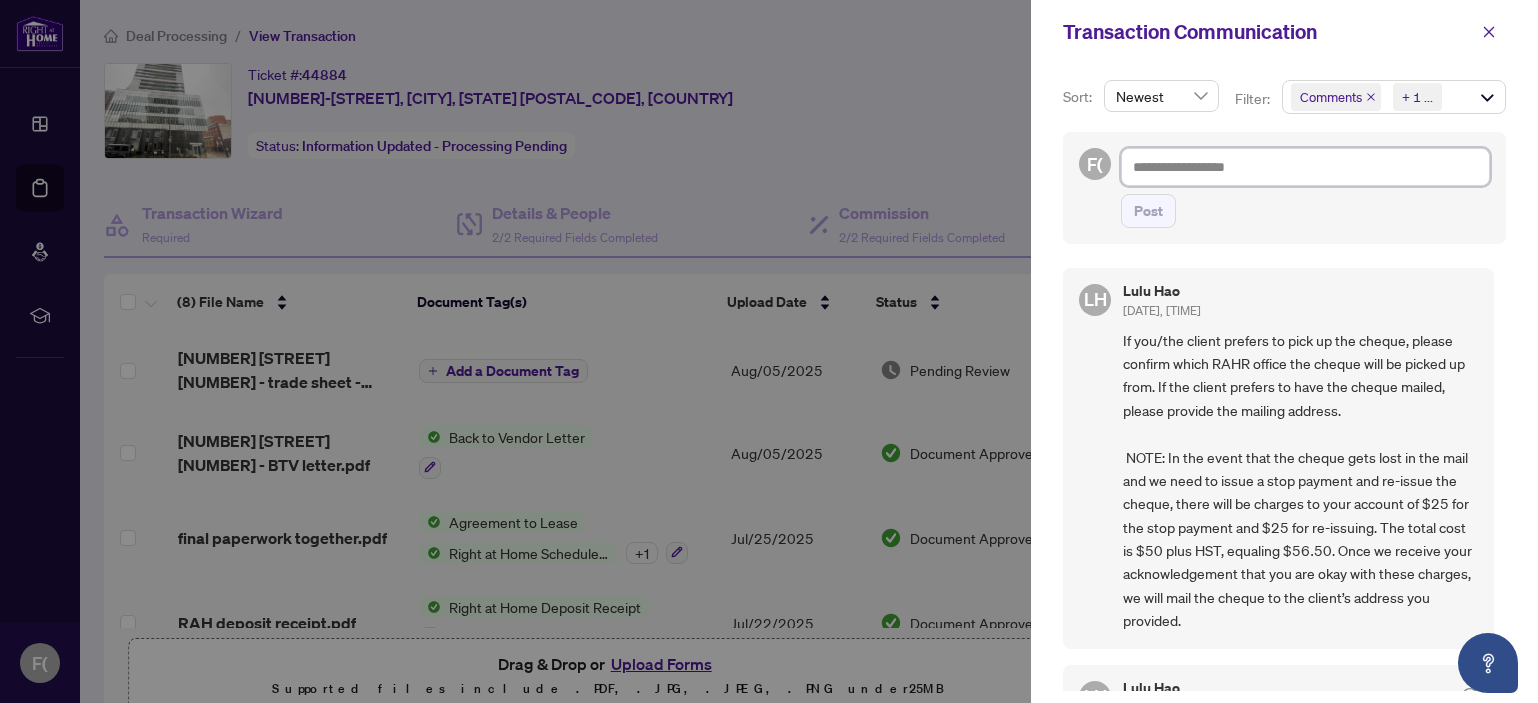 click at bounding box center [1305, 167] 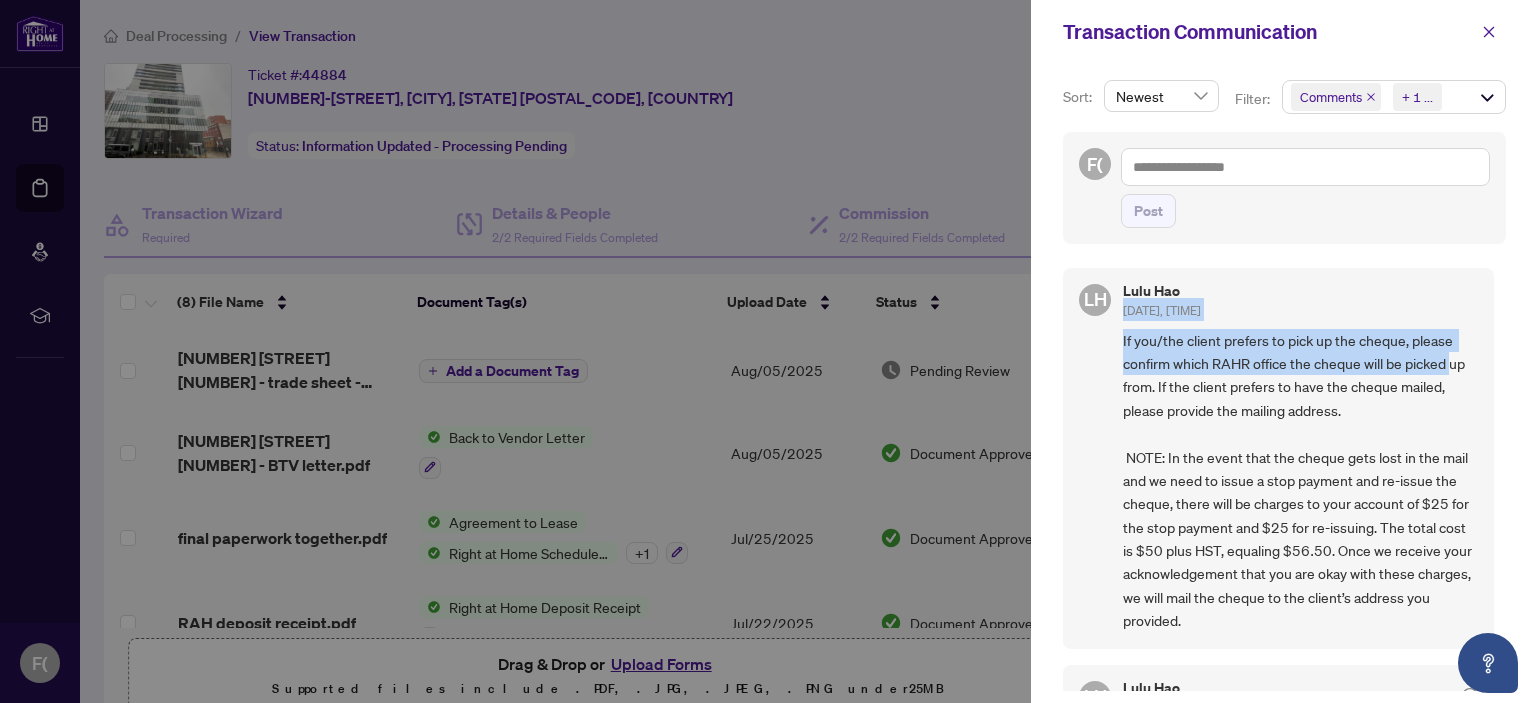 drag, startPoint x: 1500, startPoint y: 275, endPoint x: 1483, endPoint y: 364, distance: 90.60905 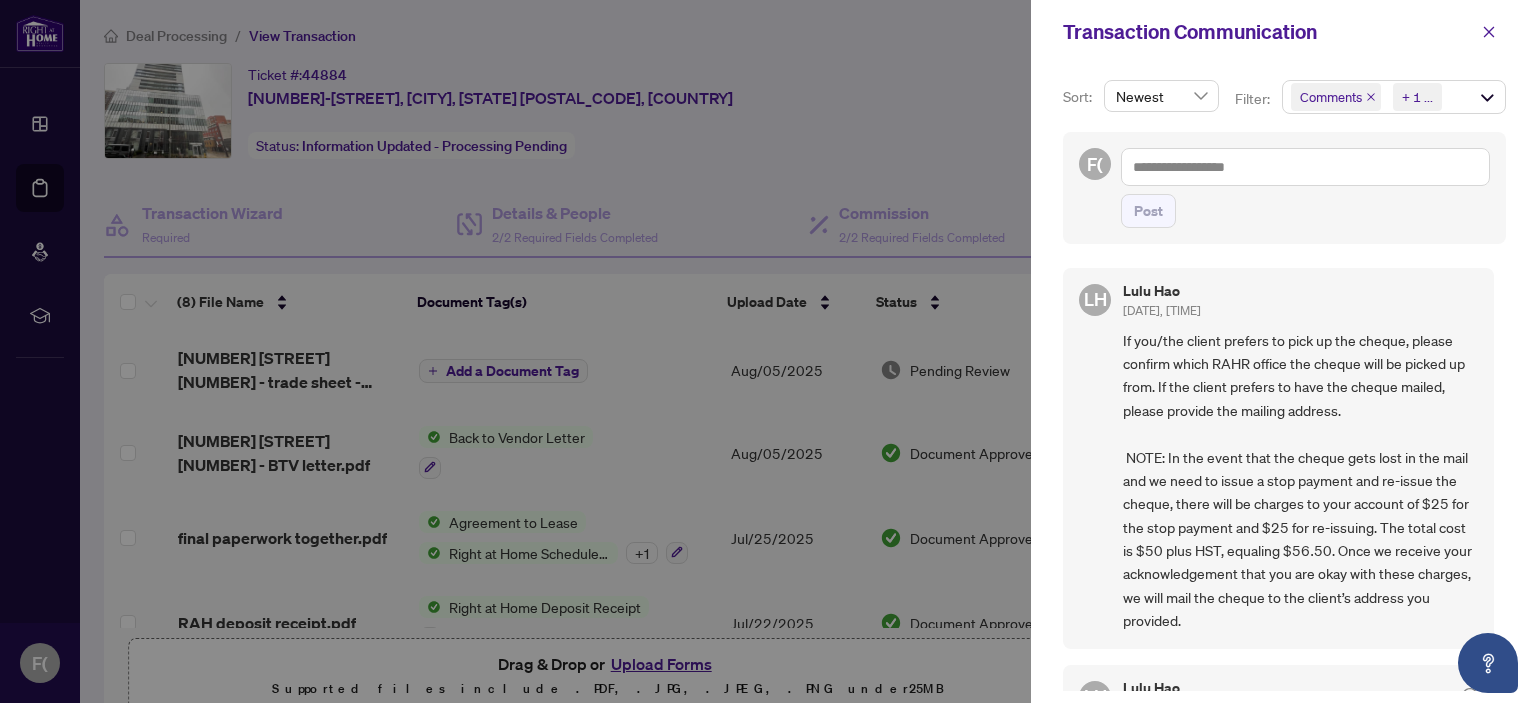 click on "If you/the client prefers to pick up the cheque, please confirm which RAHR office the cheque will be picked up from. If the client prefers to have the cheque mailed, please provide the mailing address.
NOTE: In the event that the cheque gets lost in the mail and we need to issue a stop payment and re-issue the cheque, there will be charges to your account of $25 for the stop payment and $25 for re-issuing. The total cost is $50 plus HST, equaling $56.50. Once we receive your acknowledgement that you are okay with these charges, we will mail the cheque to the client’s address you provided." at bounding box center [1300, 481] 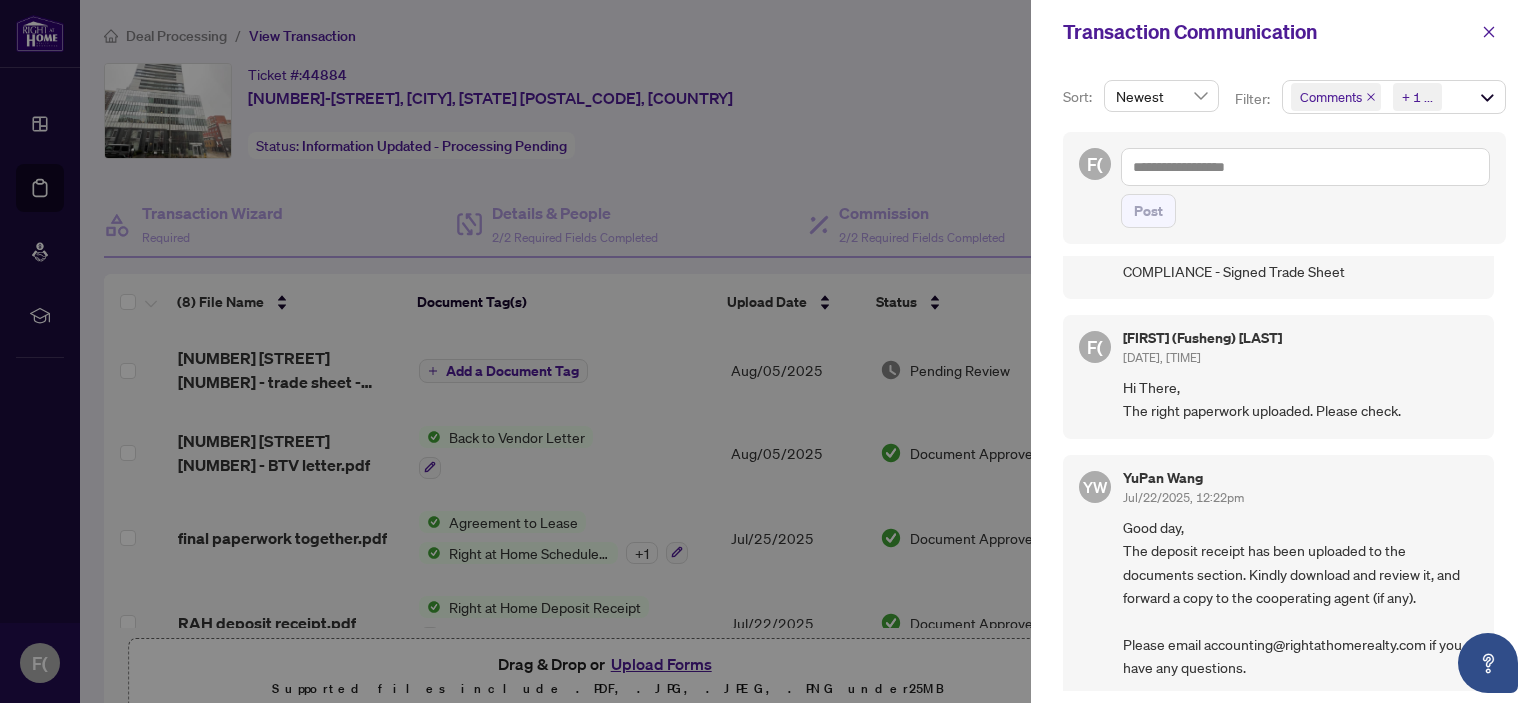 scroll, scrollTop: 0, scrollLeft: 0, axis: both 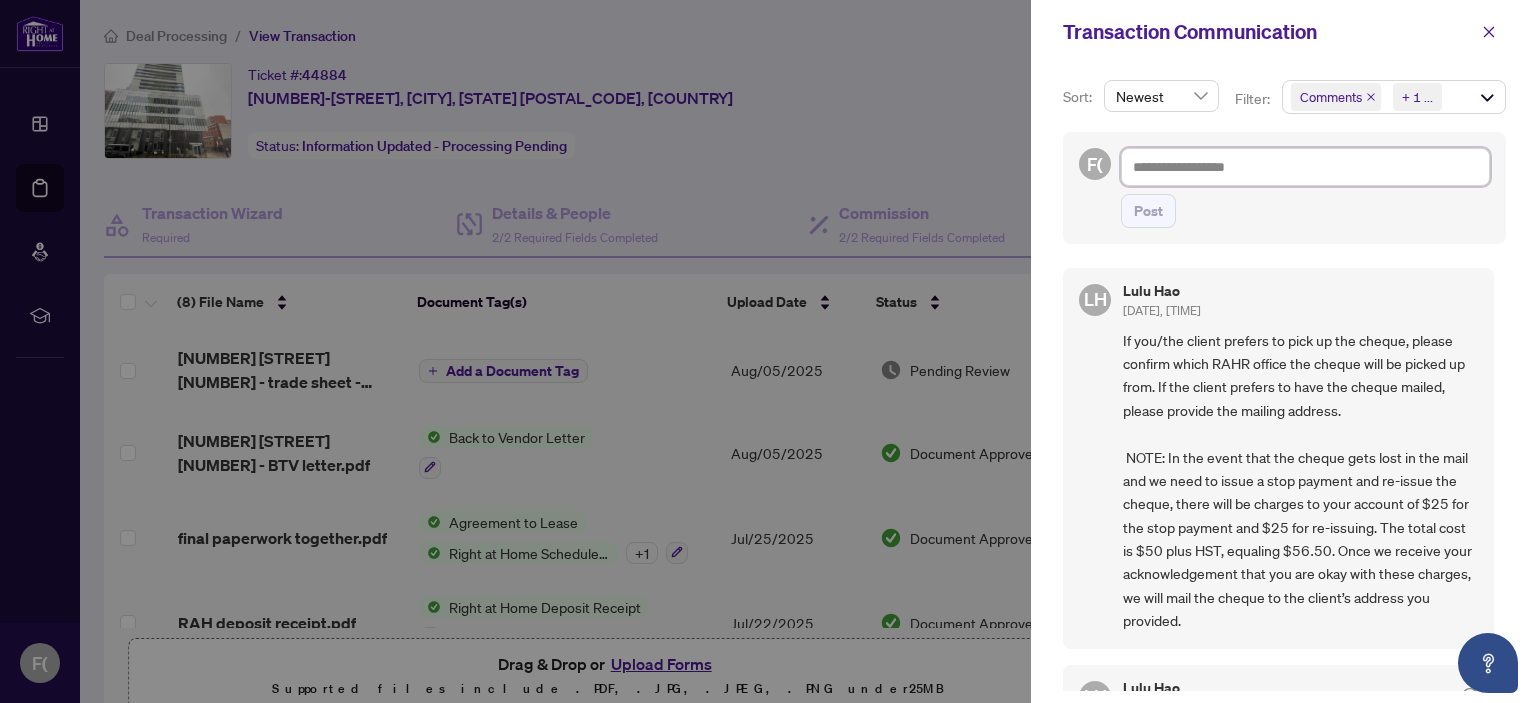 click at bounding box center [1305, 167] 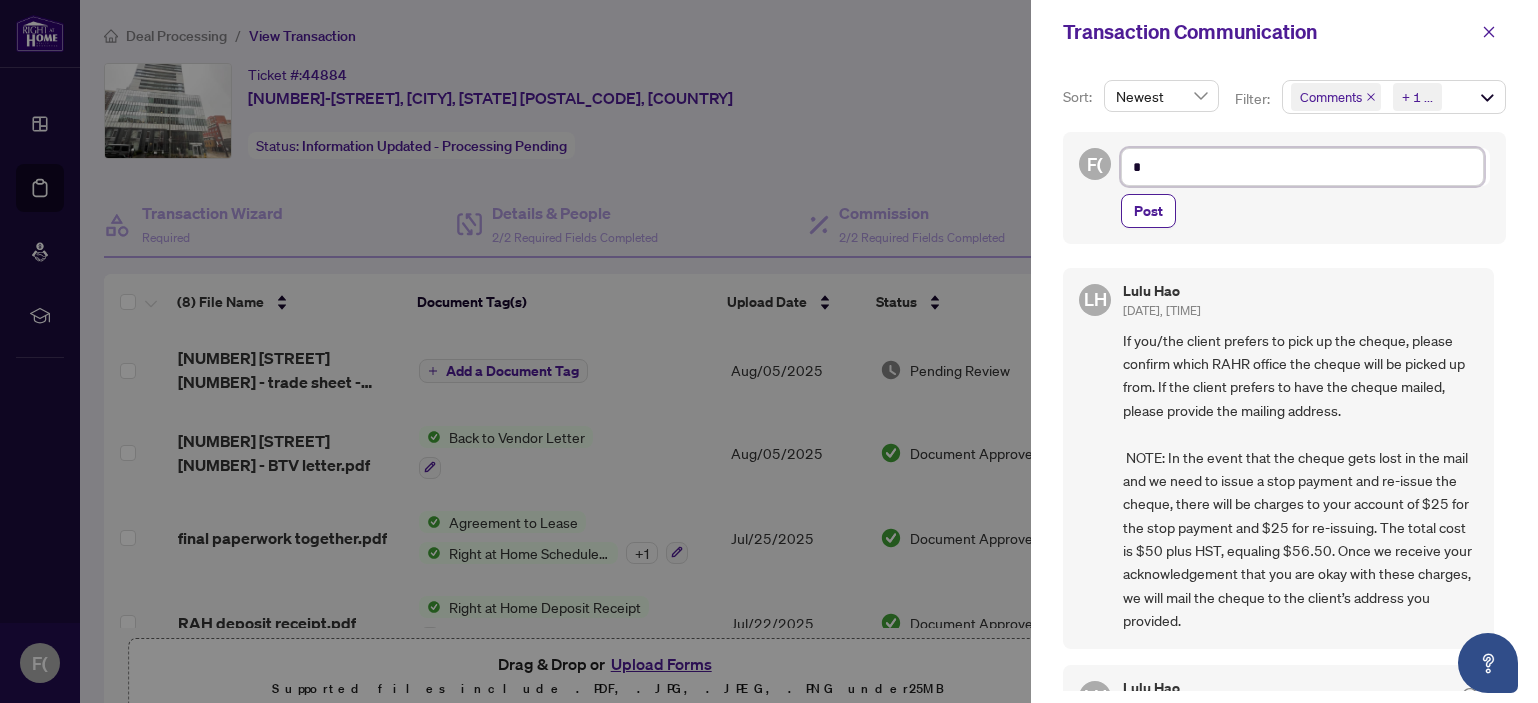 type on "**" 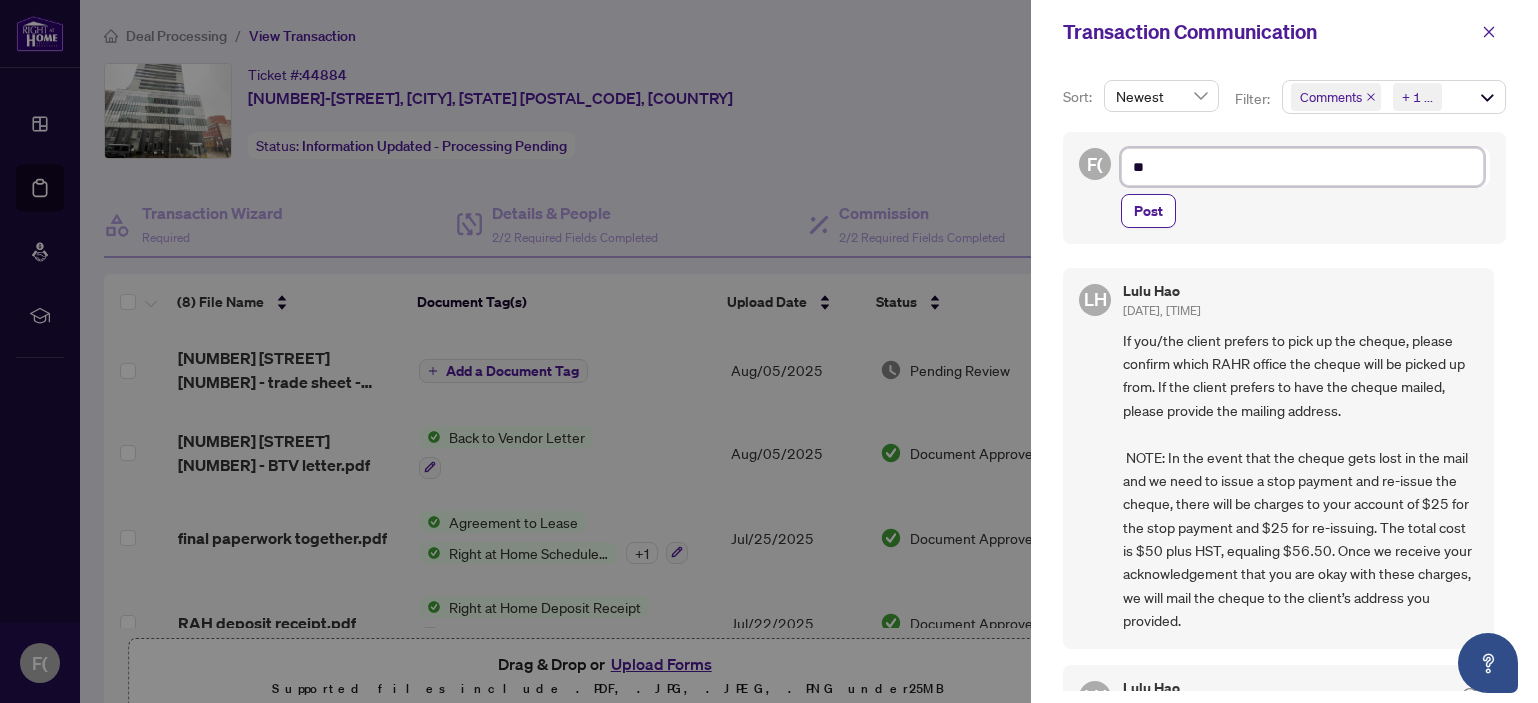 type on "***" 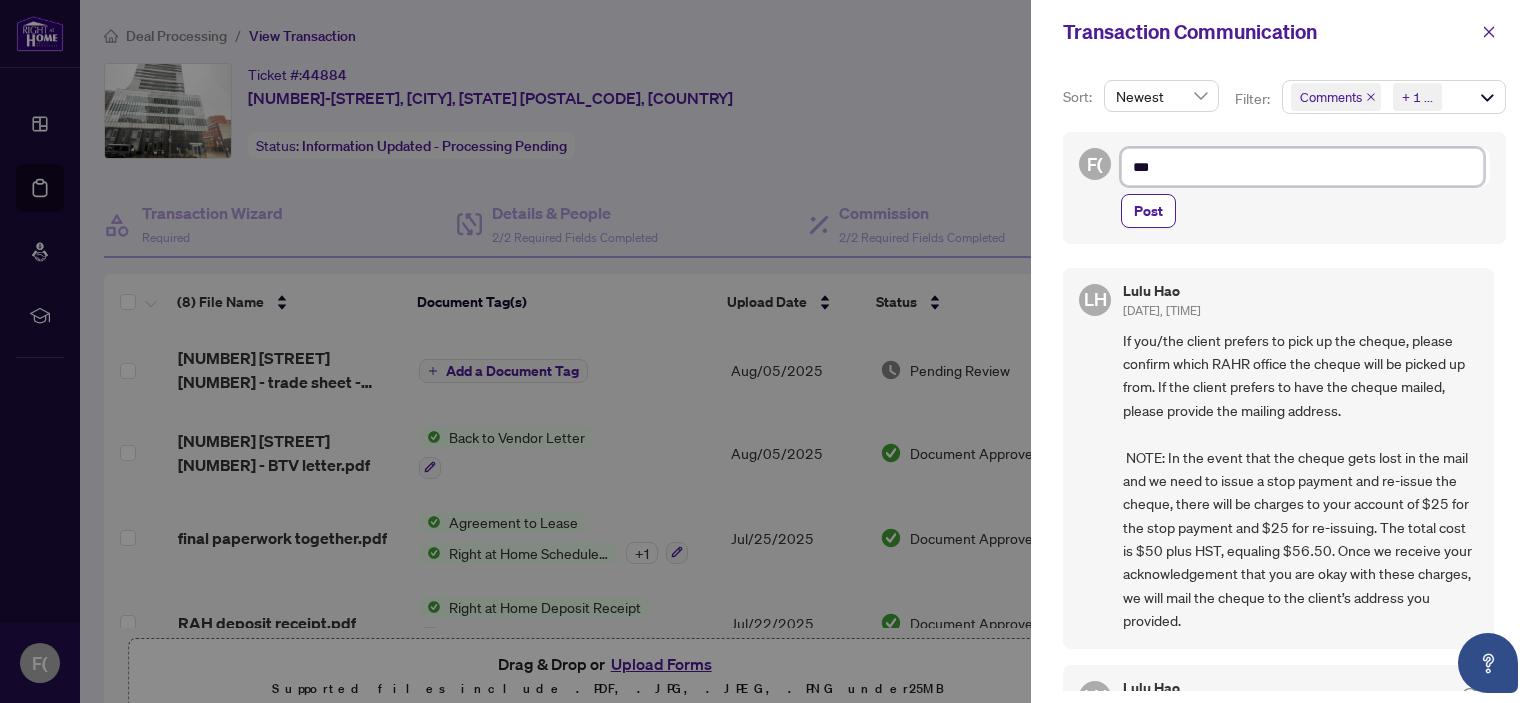 type on "****" 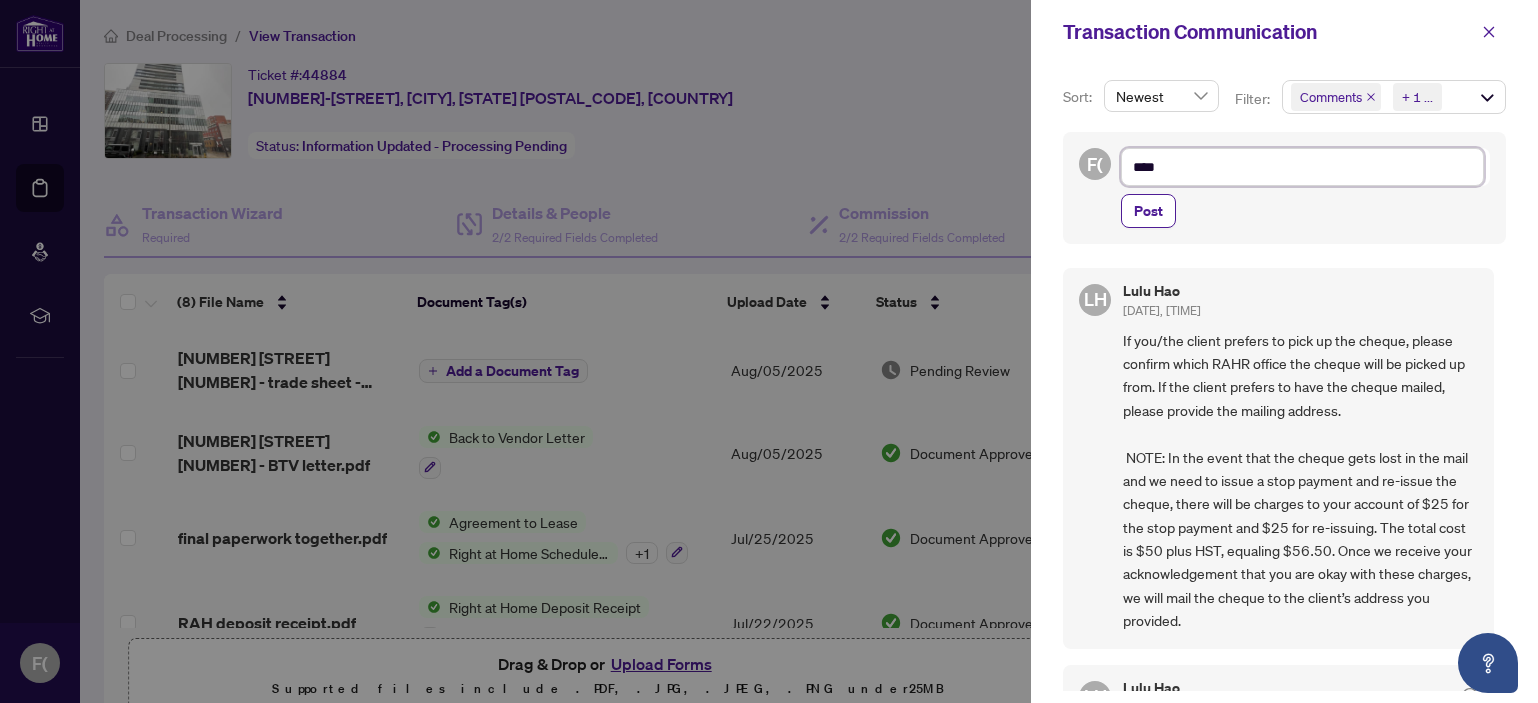 type on "*****" 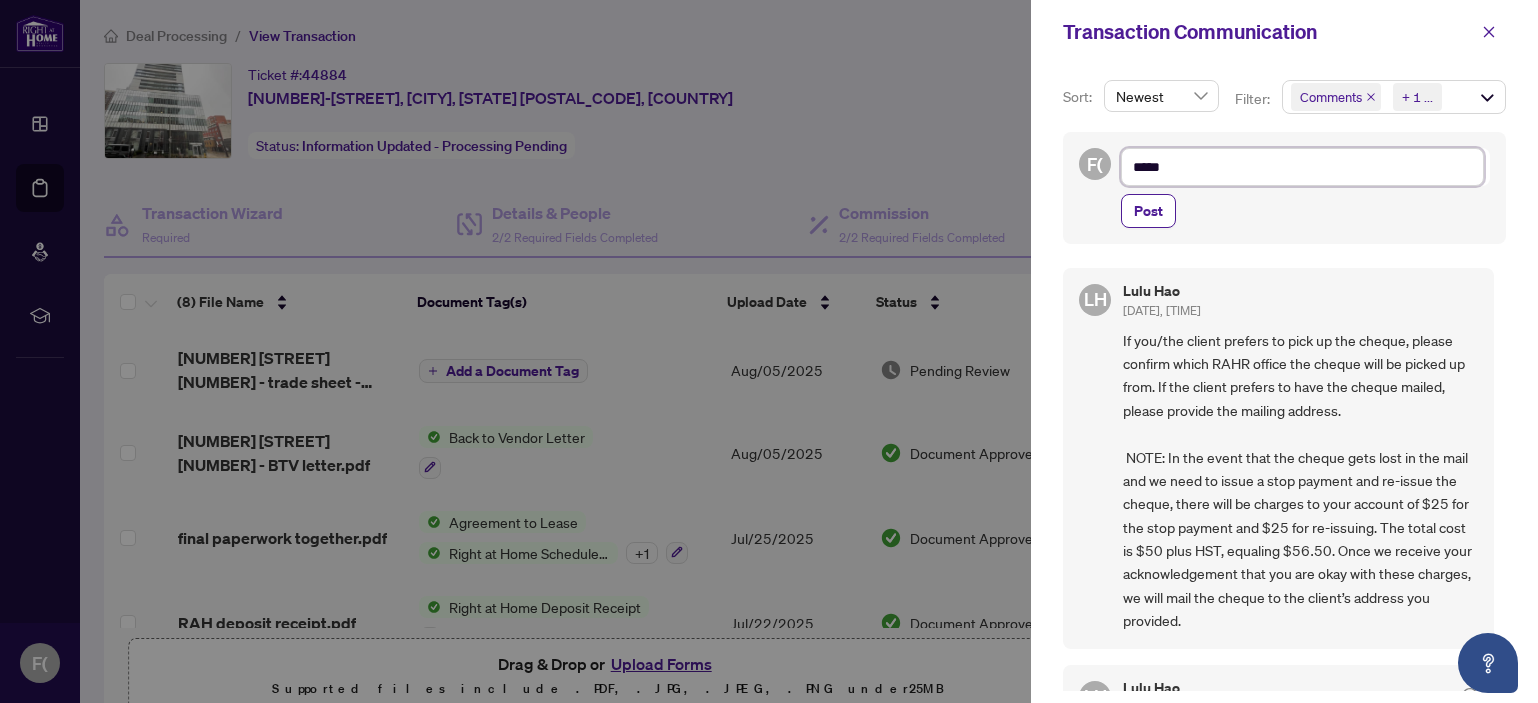 type on "******" 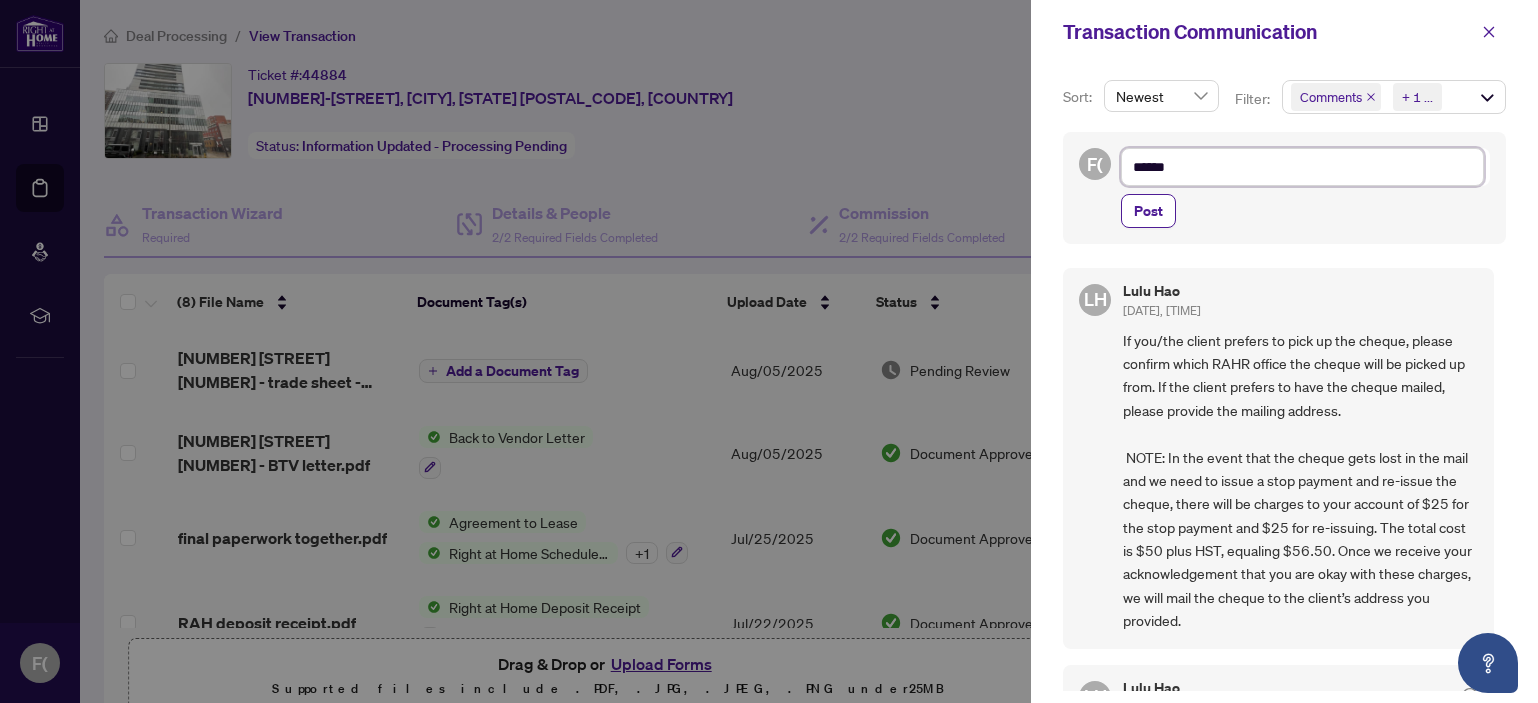 type on "******" 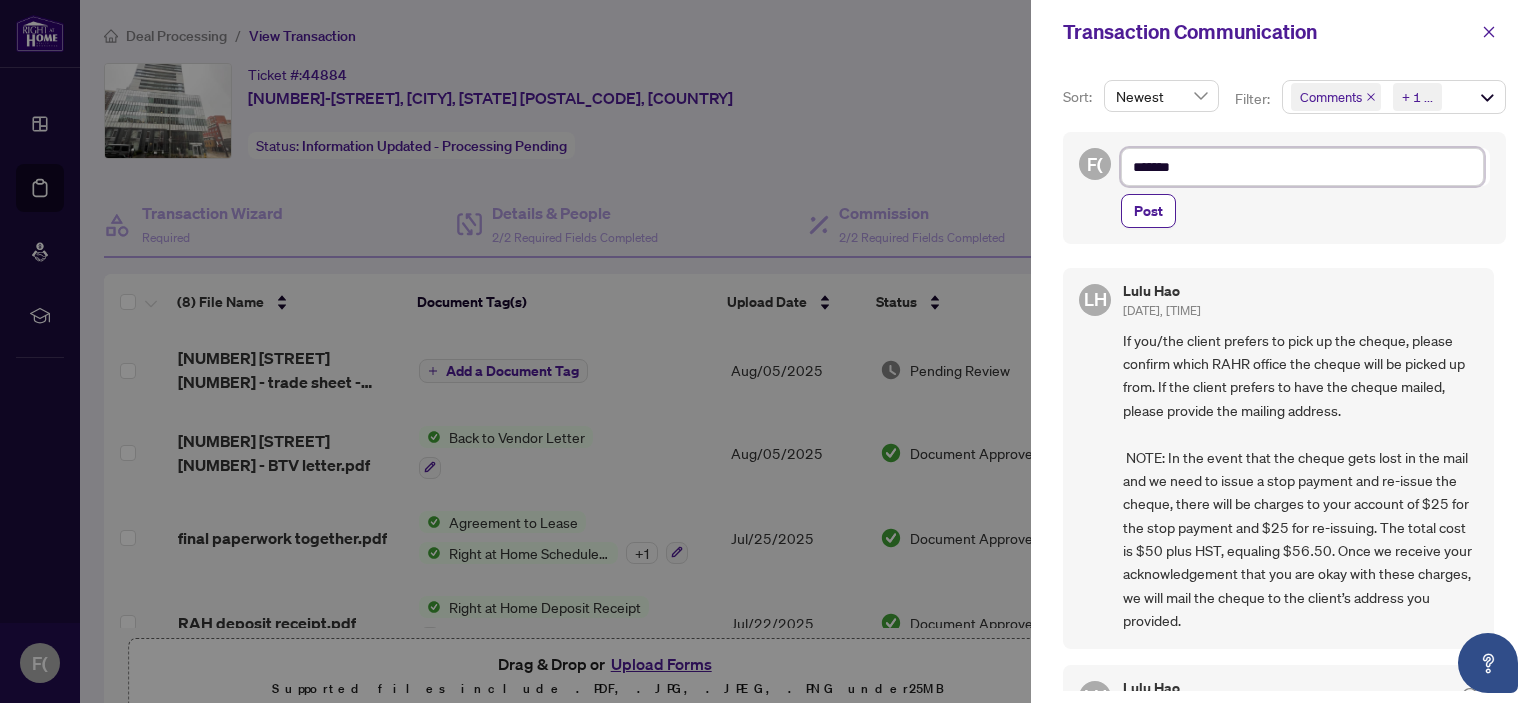 type on "********" 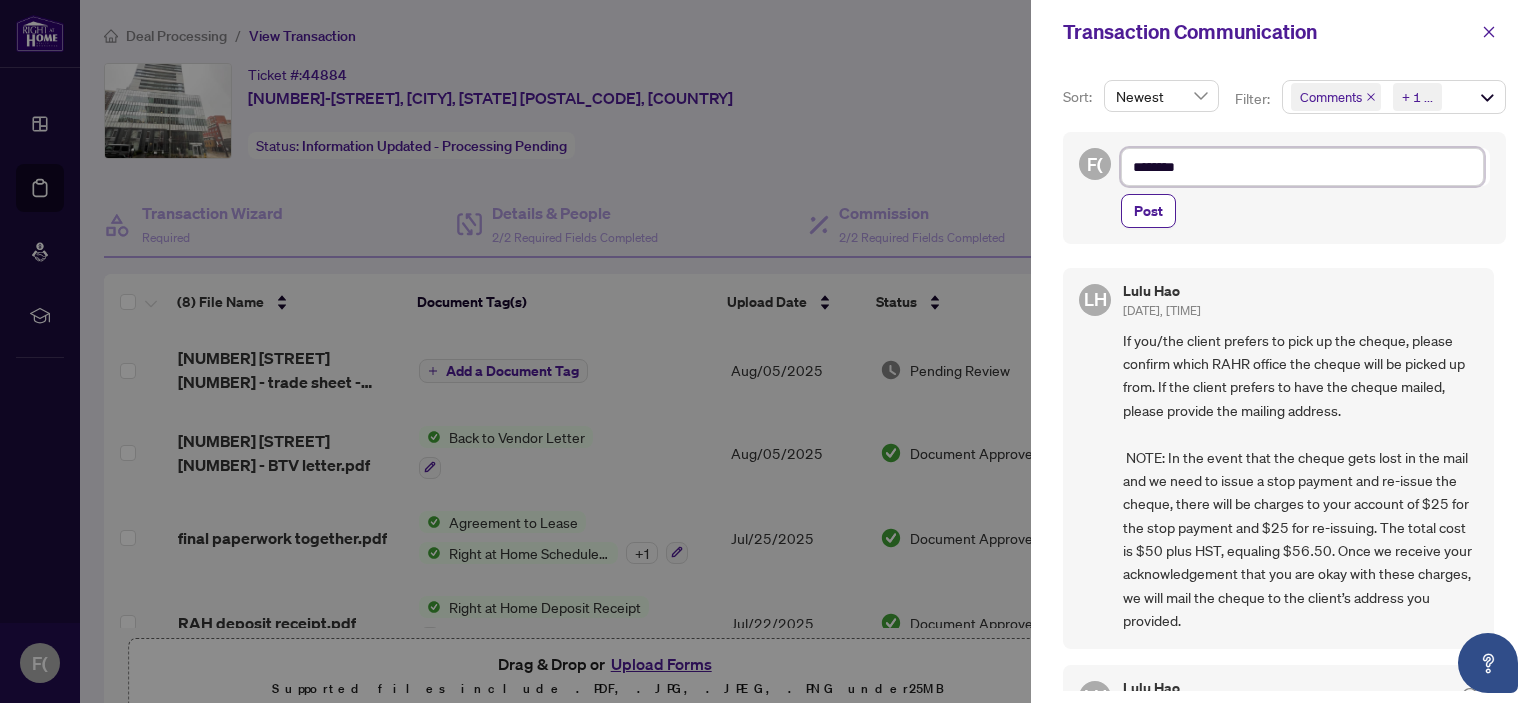 type on "*********" 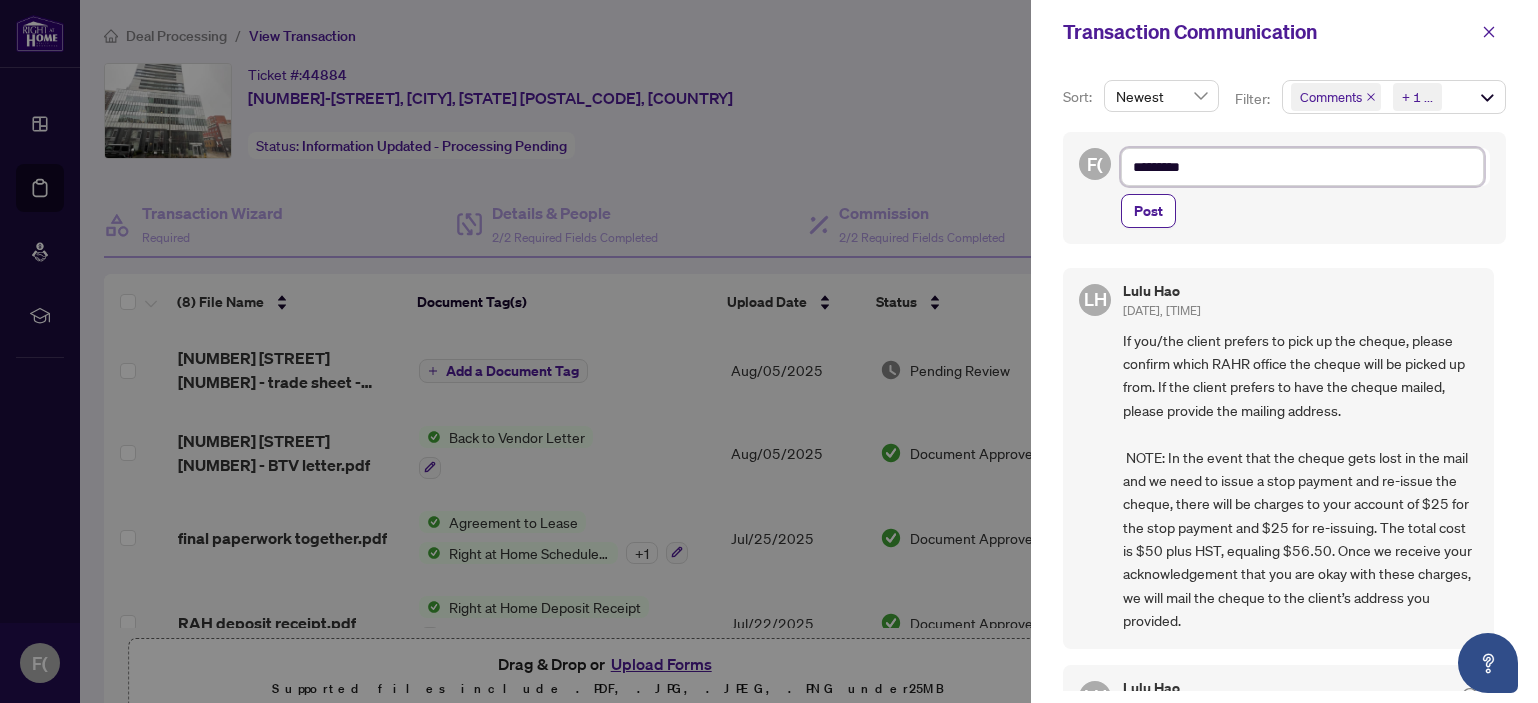 type on "**********" 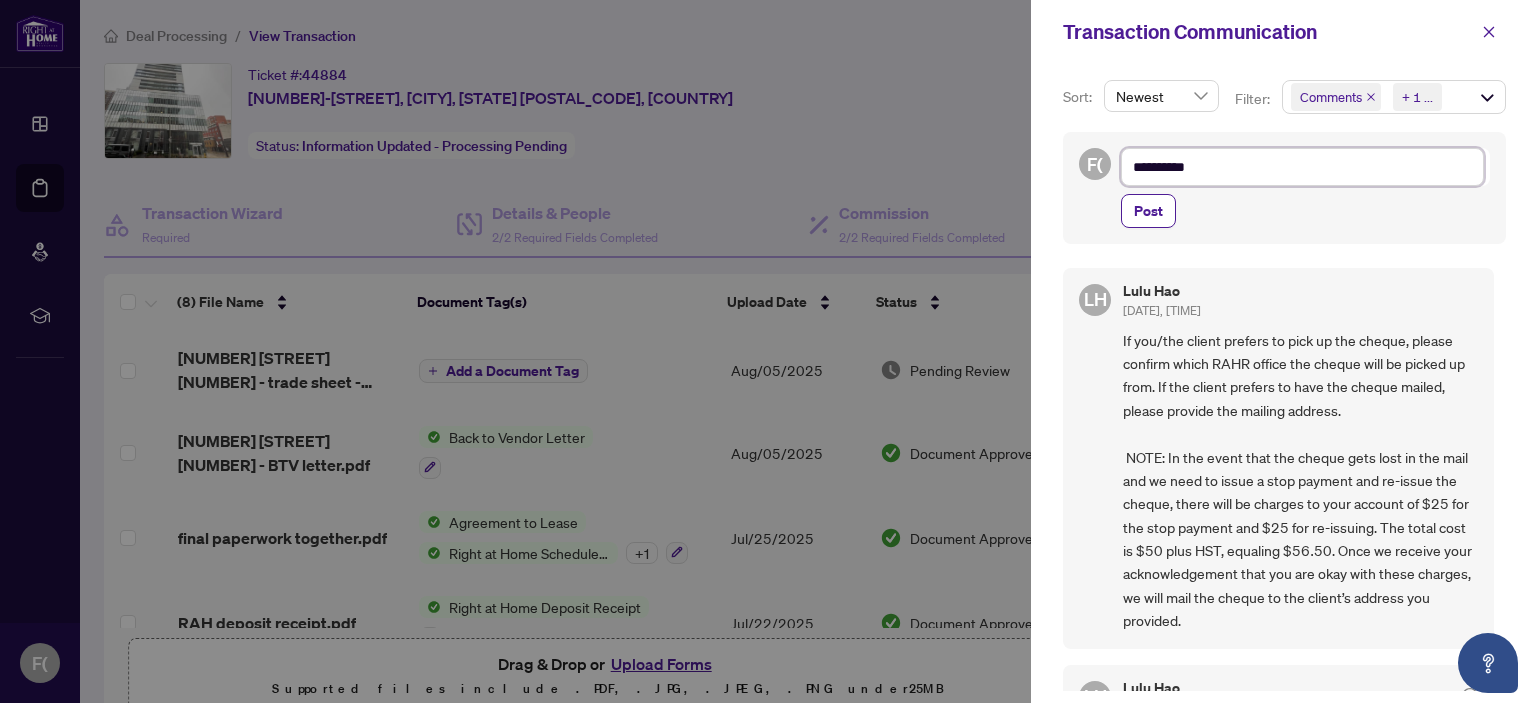 type on "**********" 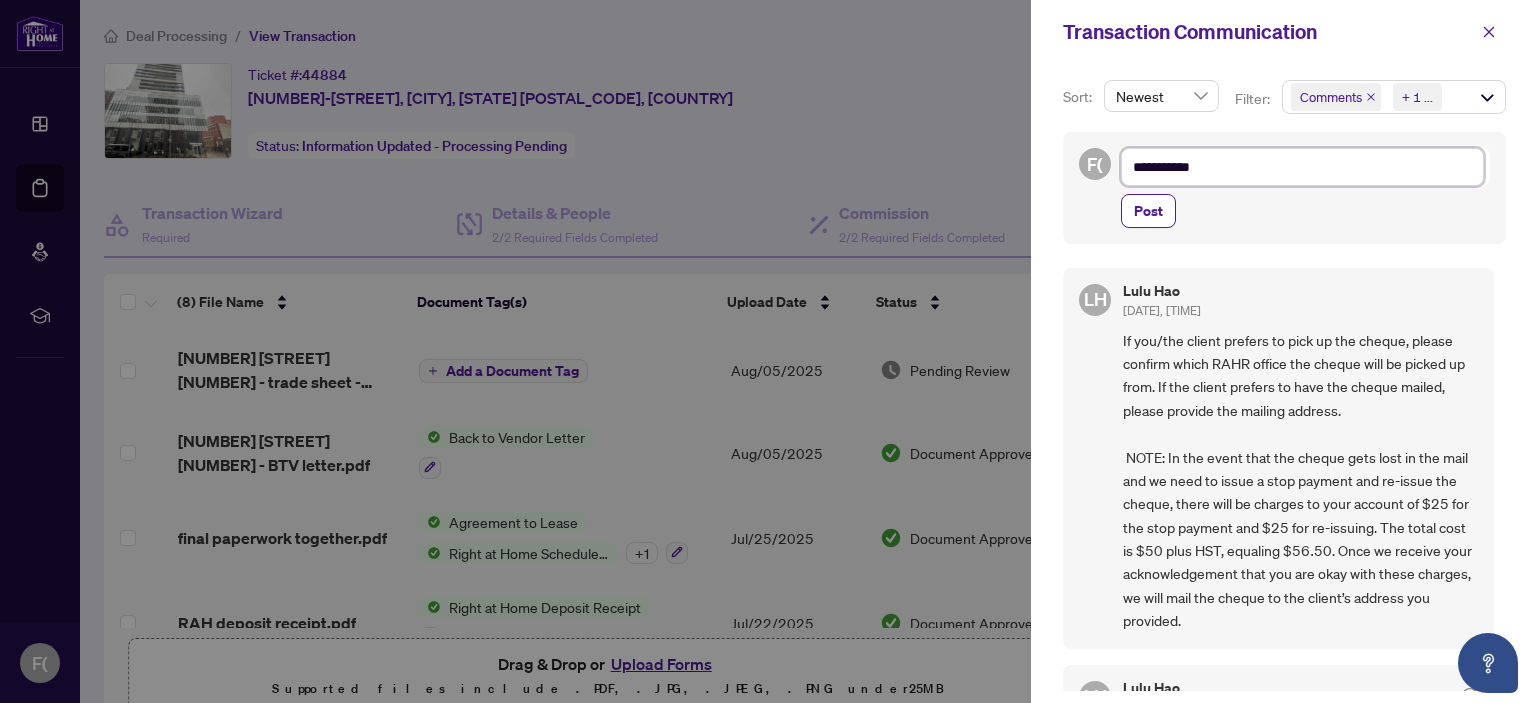 type on "**********" 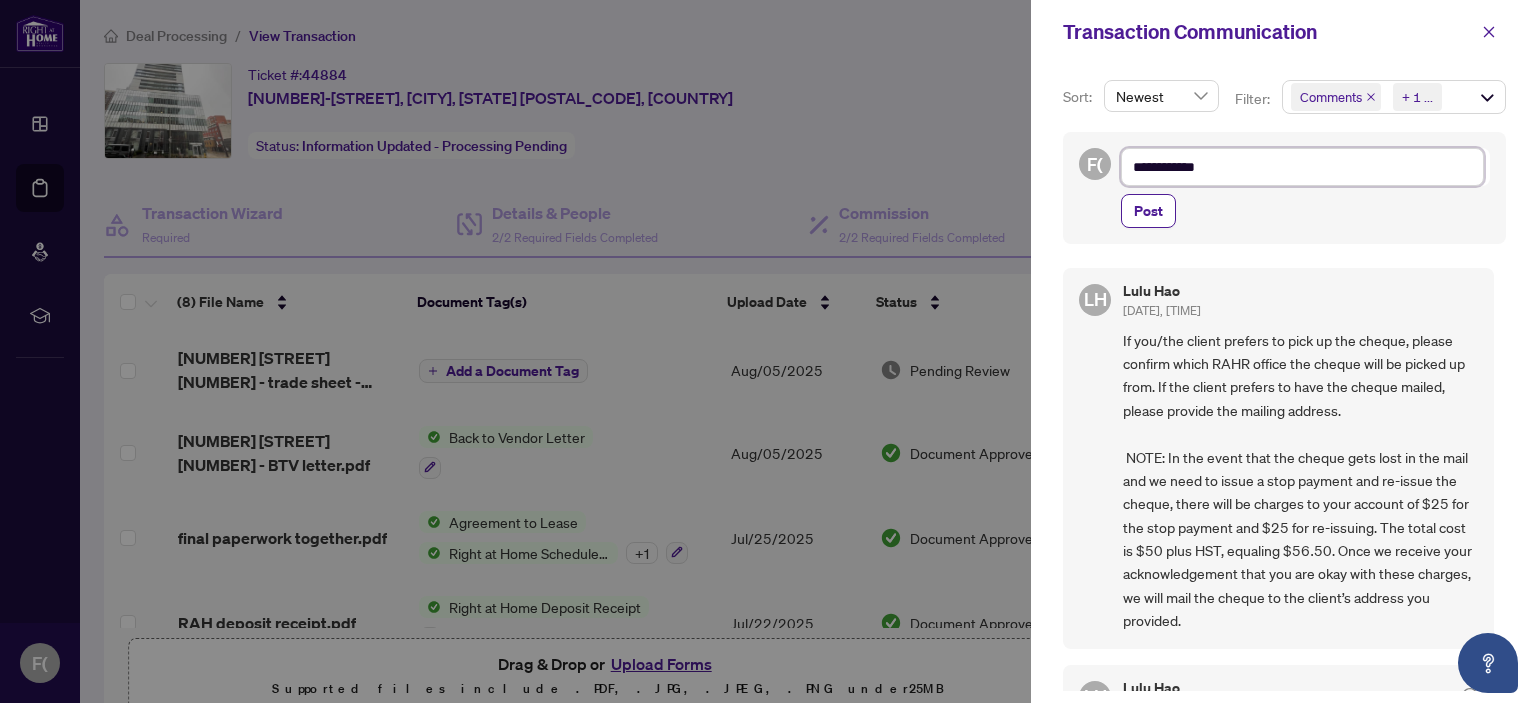 type on "**********" 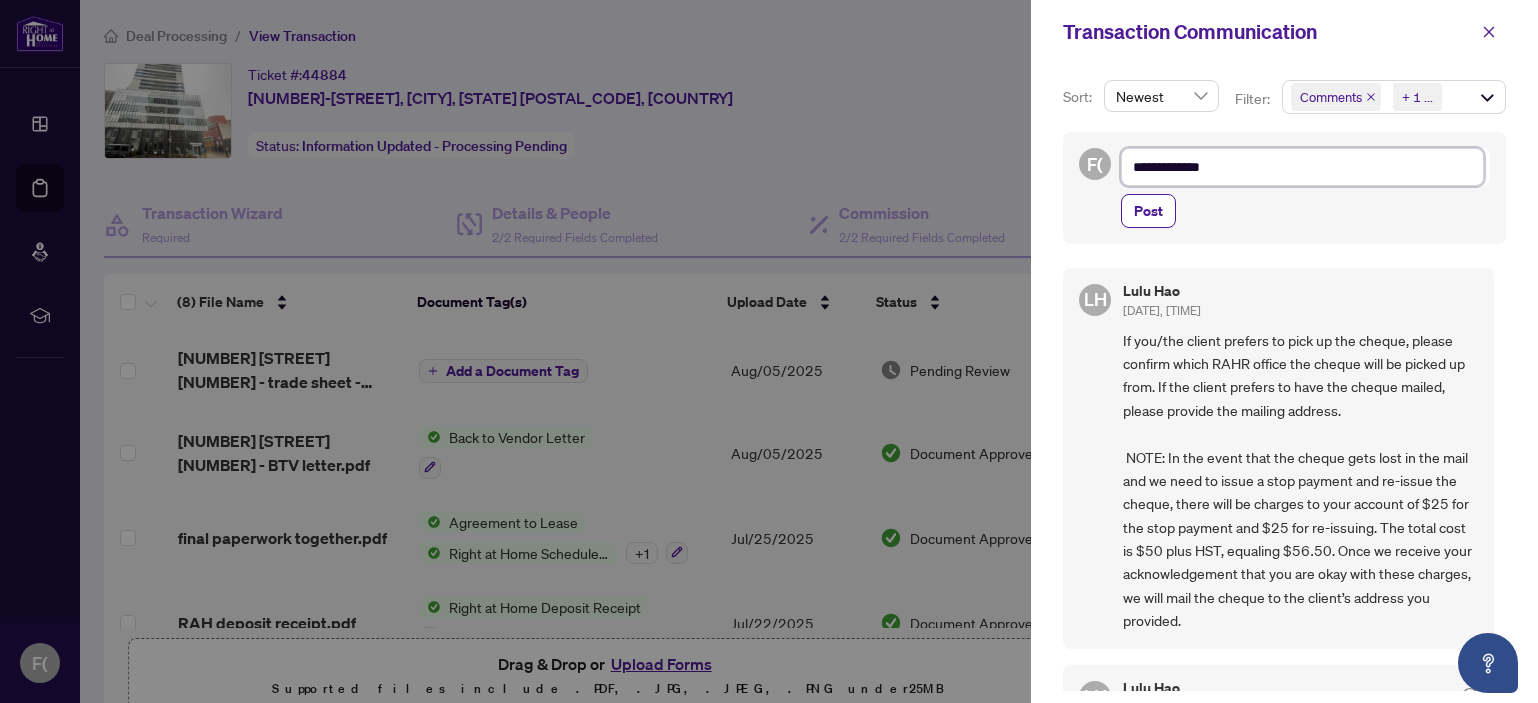 type on "**********" 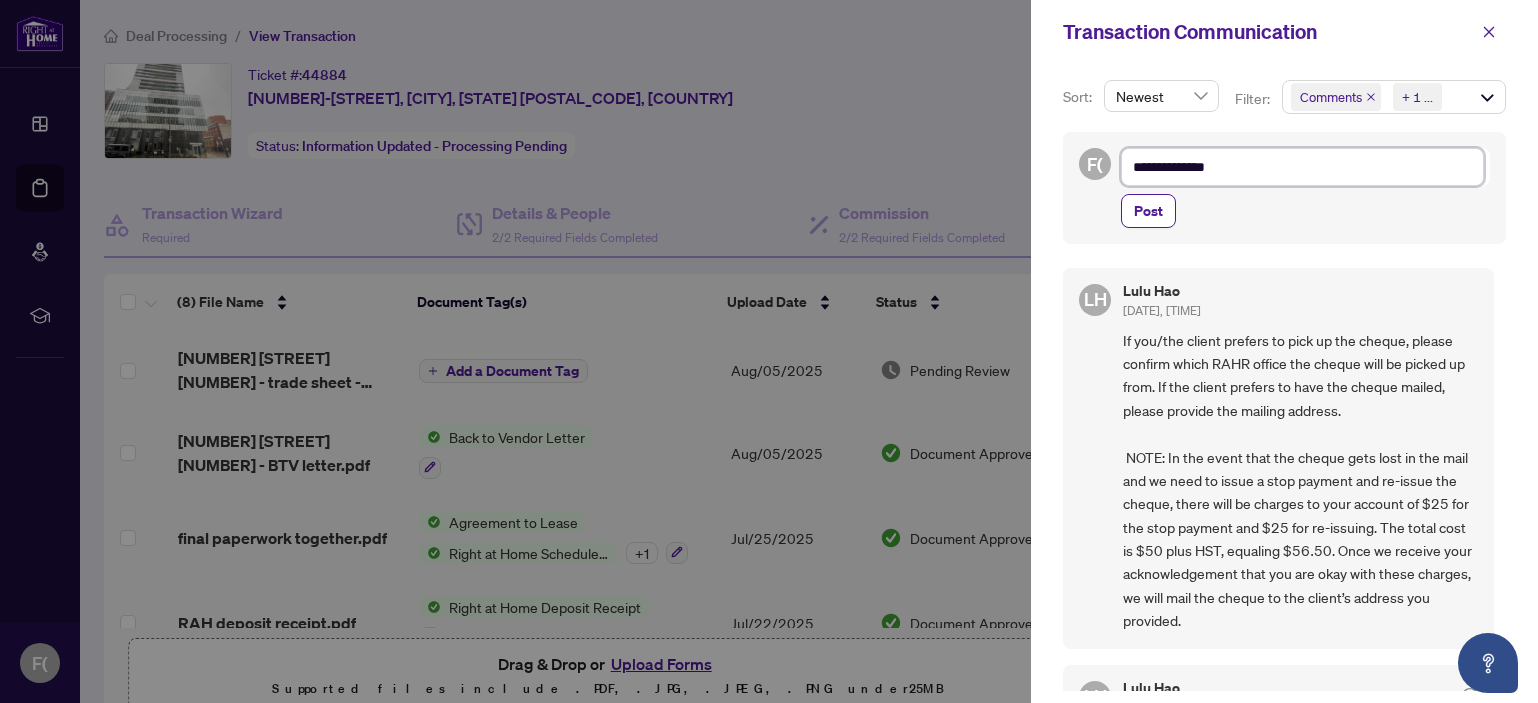 type on "**********" 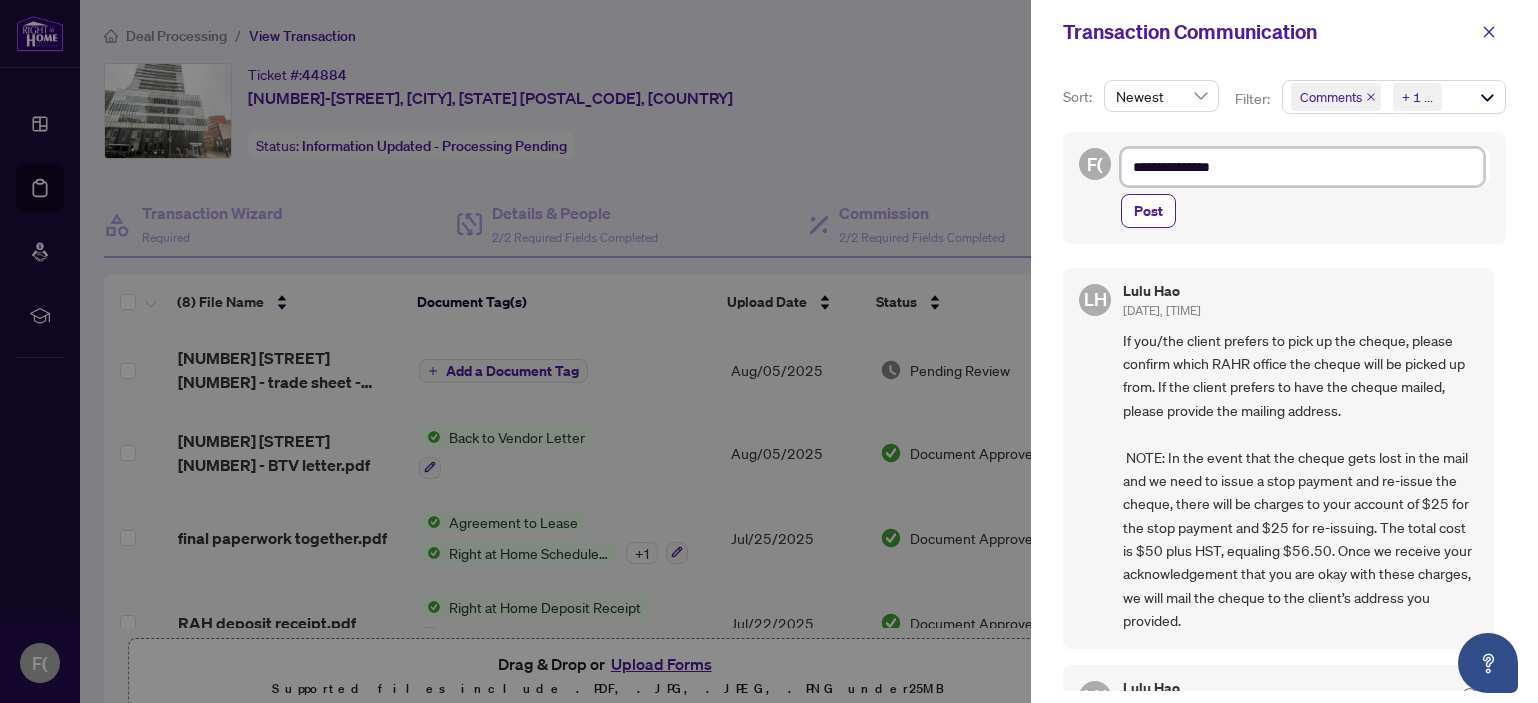 type on "**********" 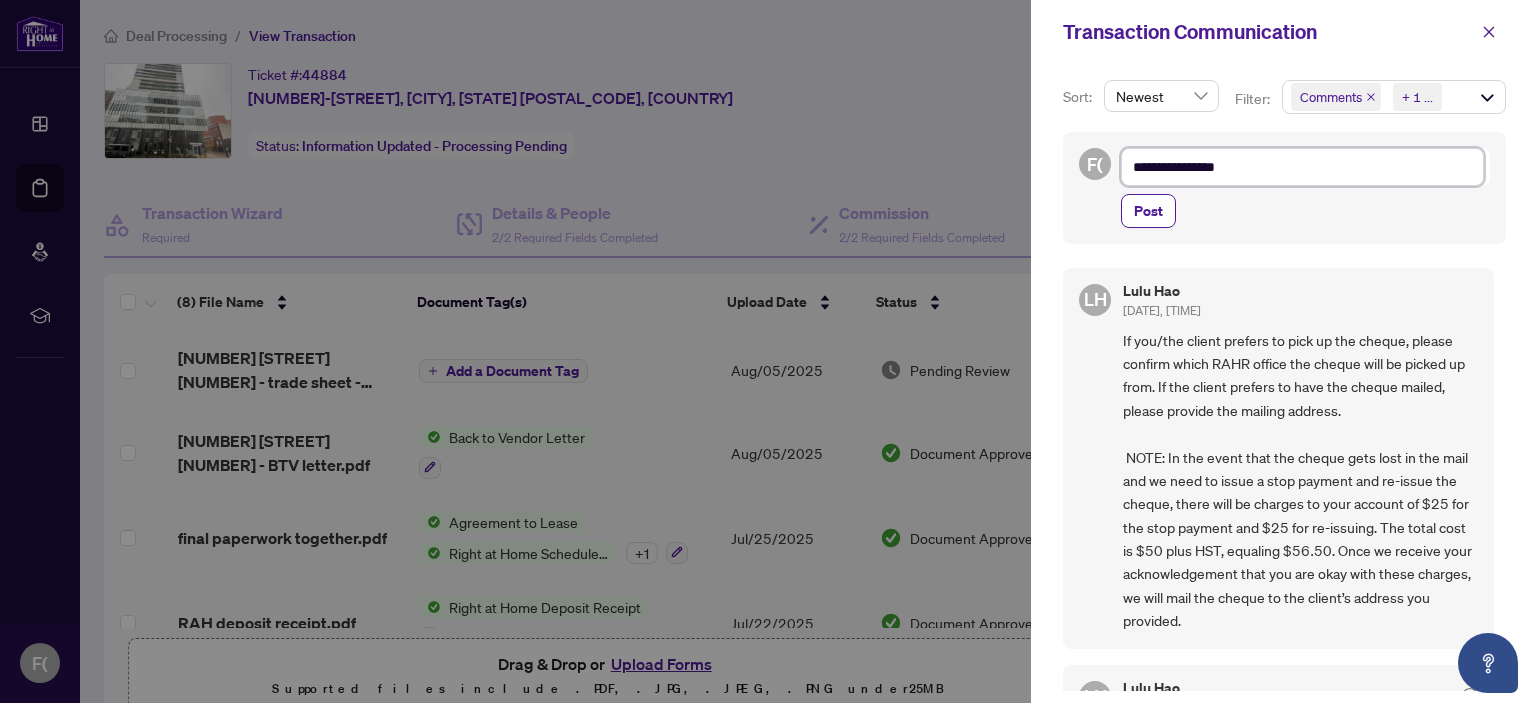 type on "**********" 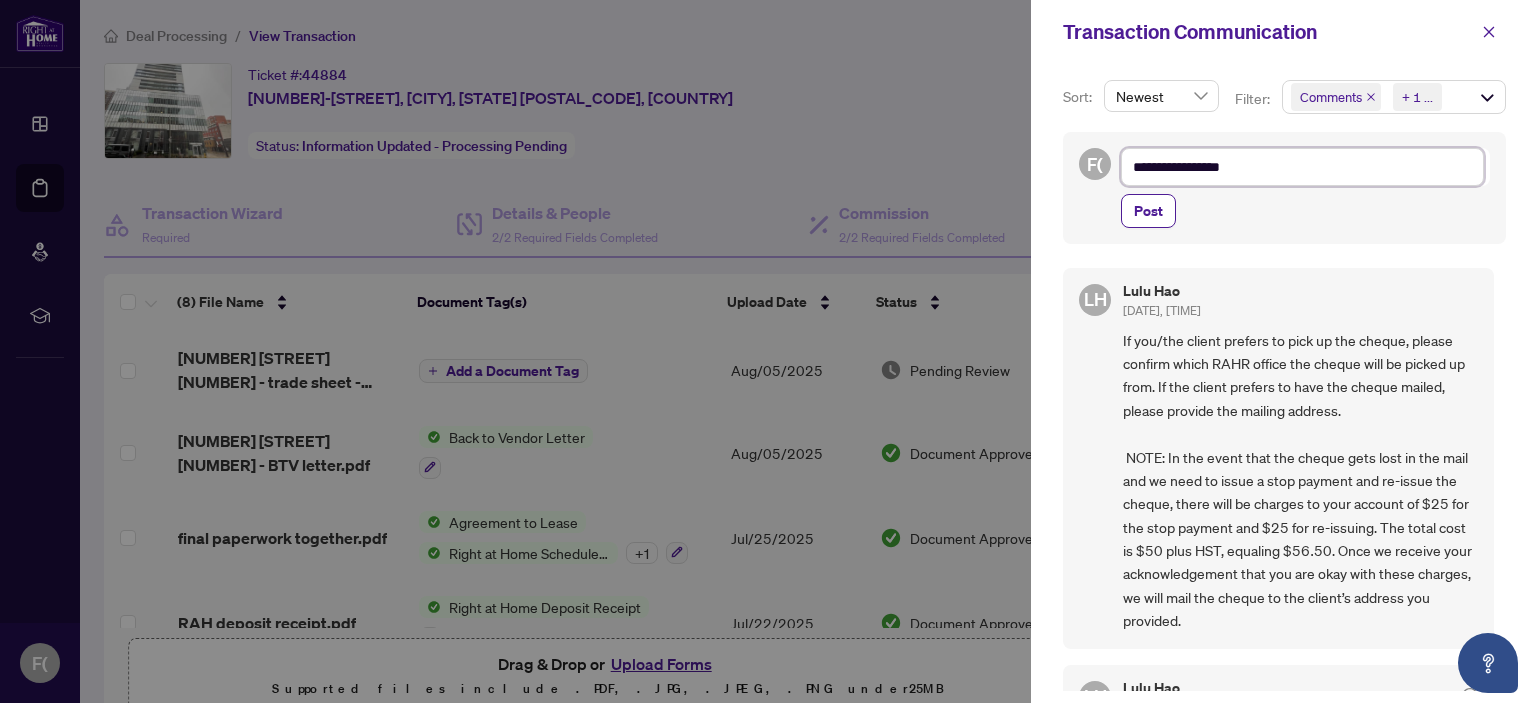 type on "**********" 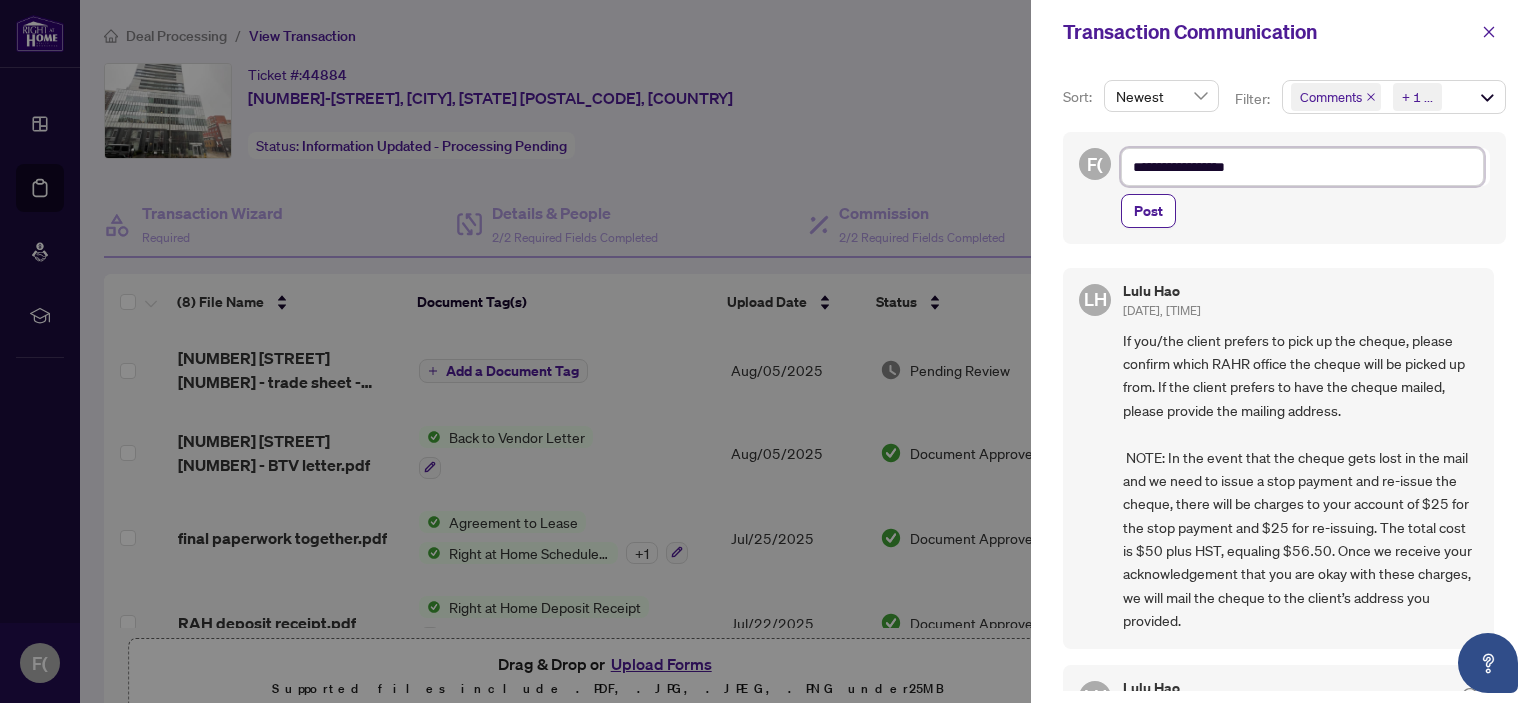 type on "**********" 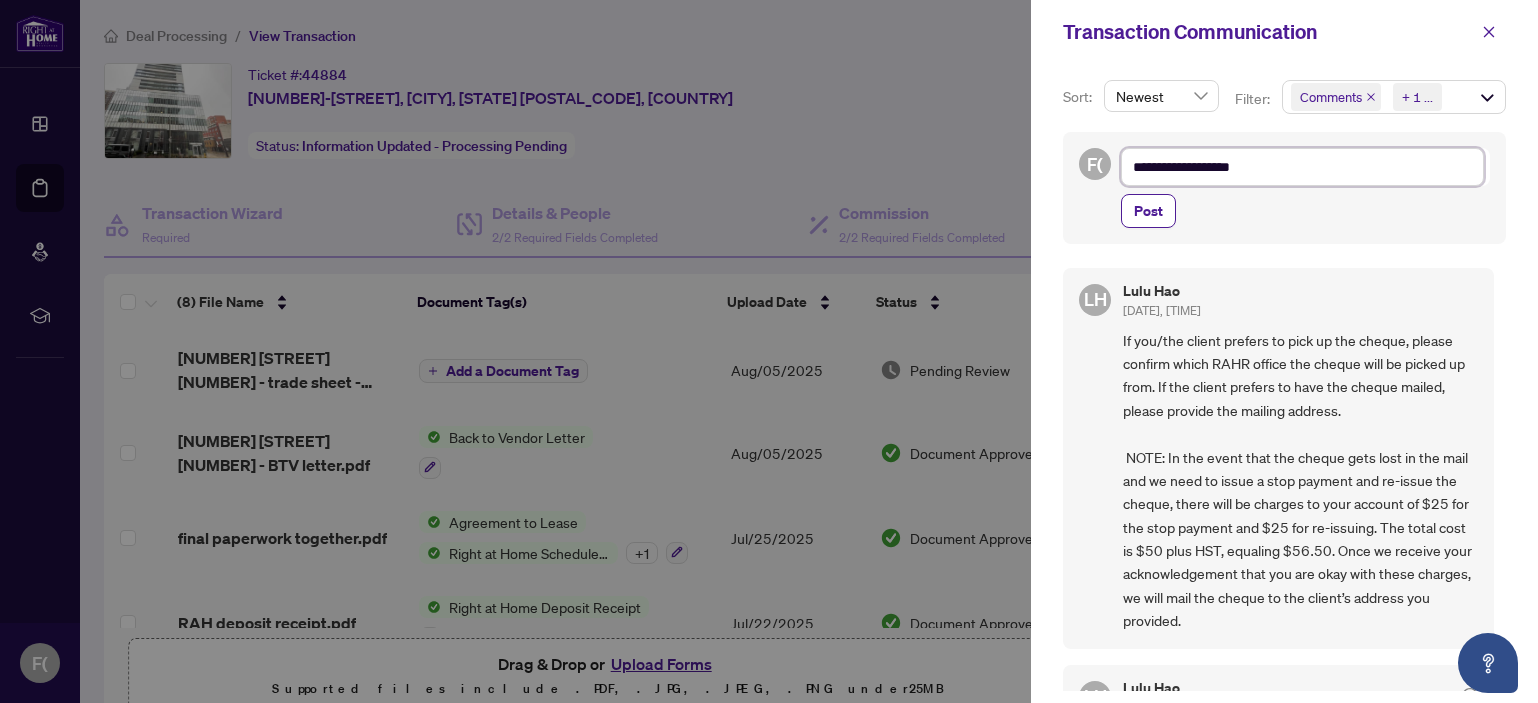 type on "**********" 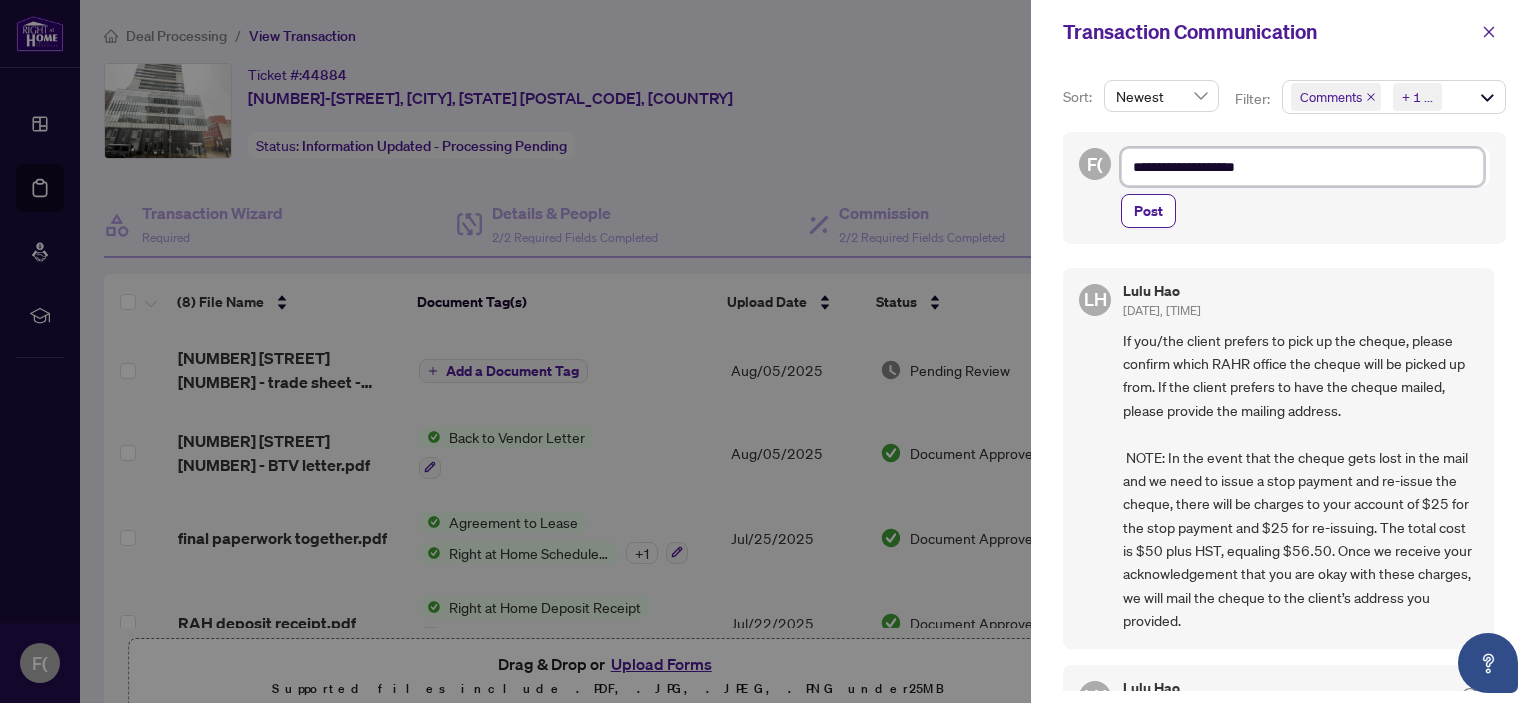 type on "**********" 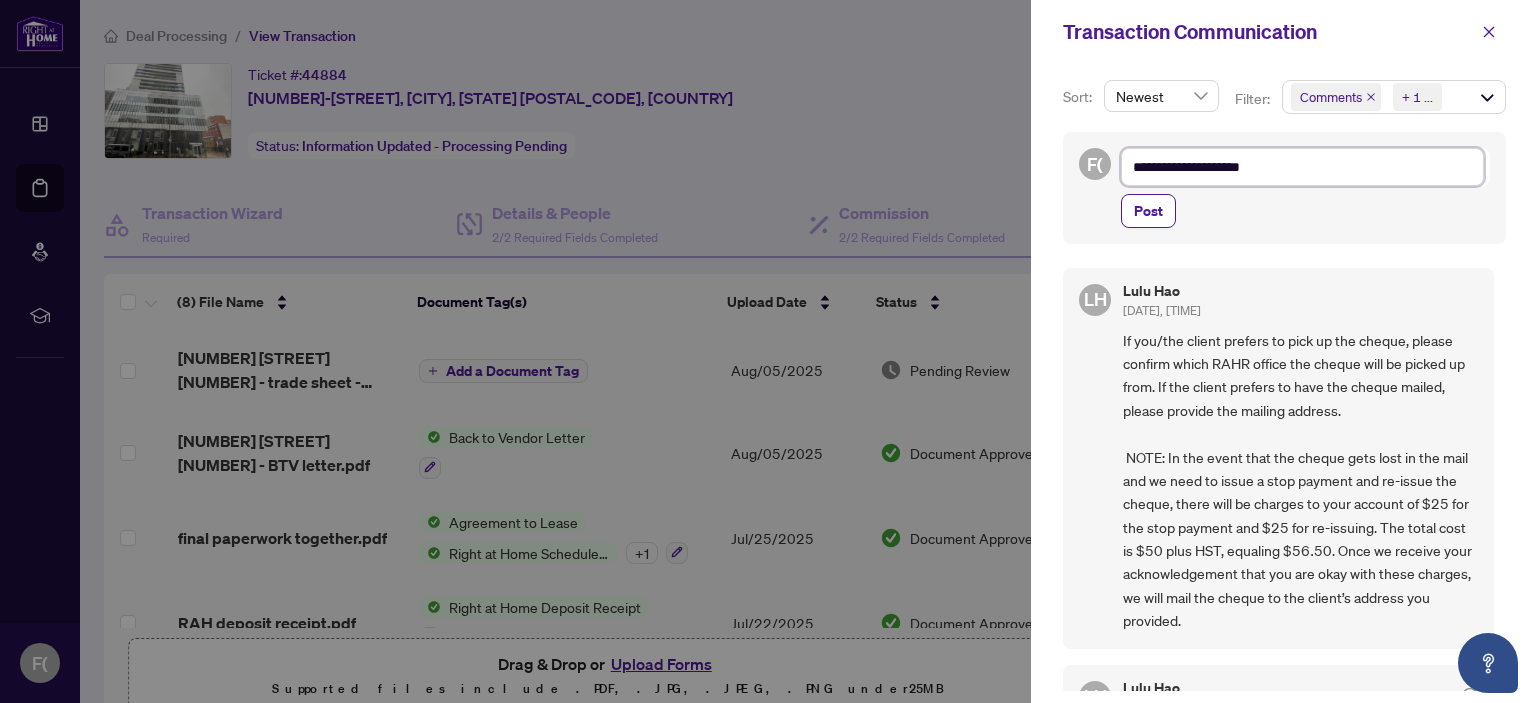 type on "**********" 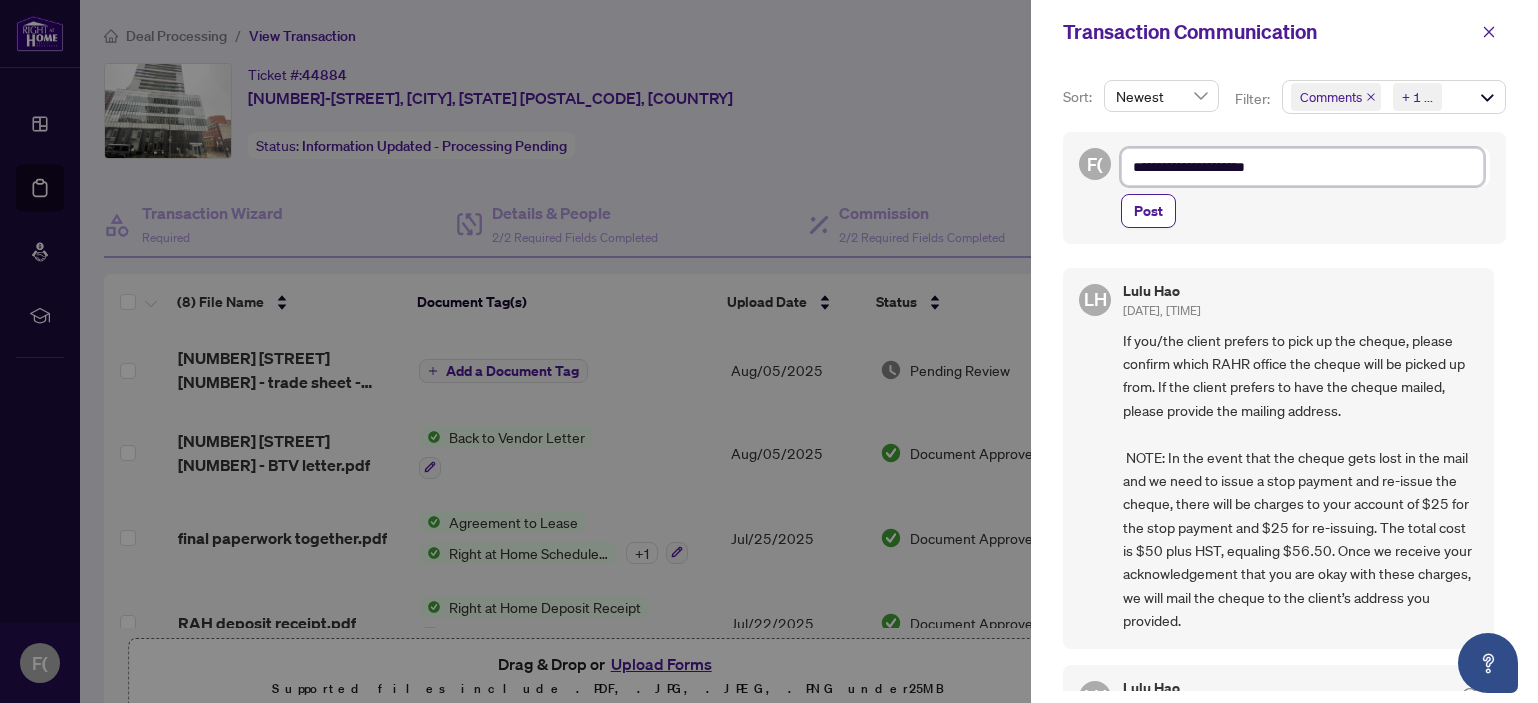type on "**********" 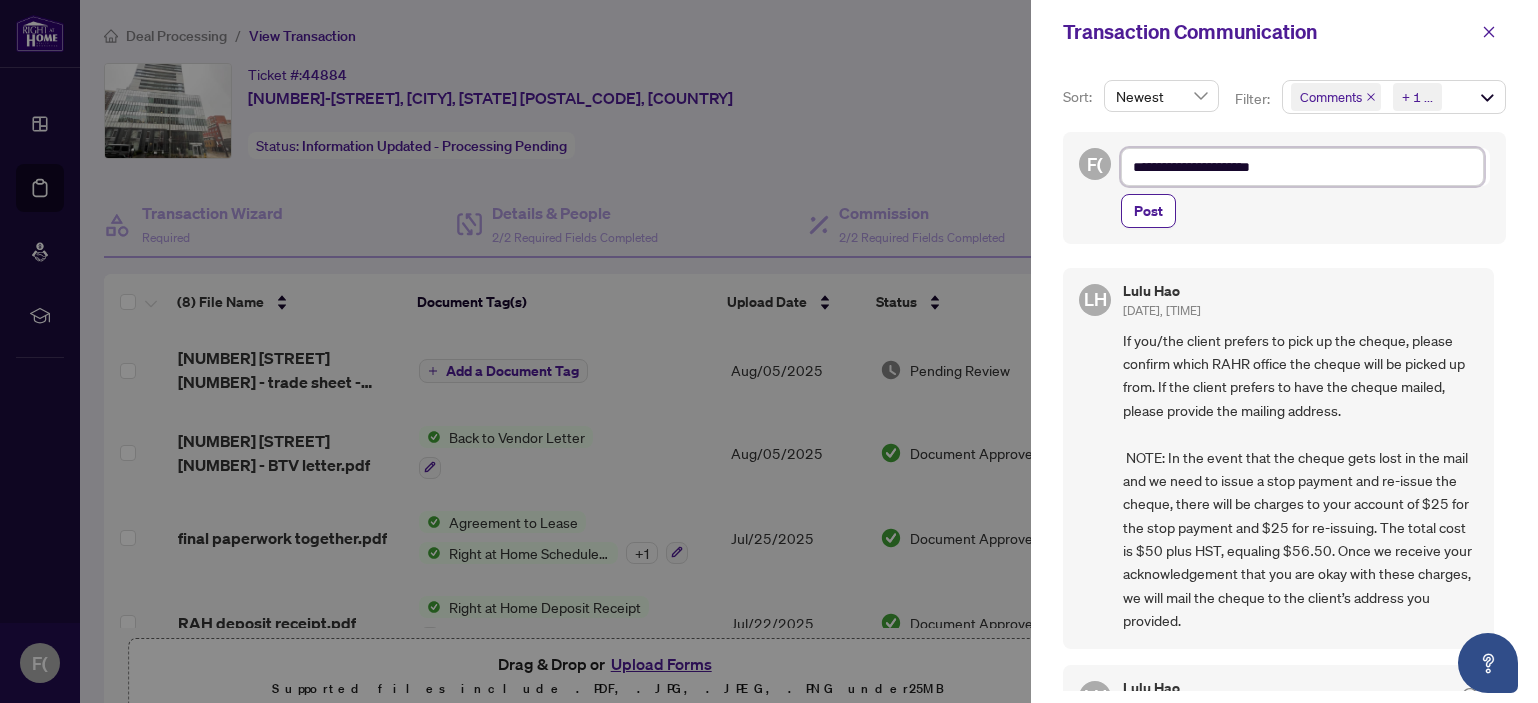 type on "**********" 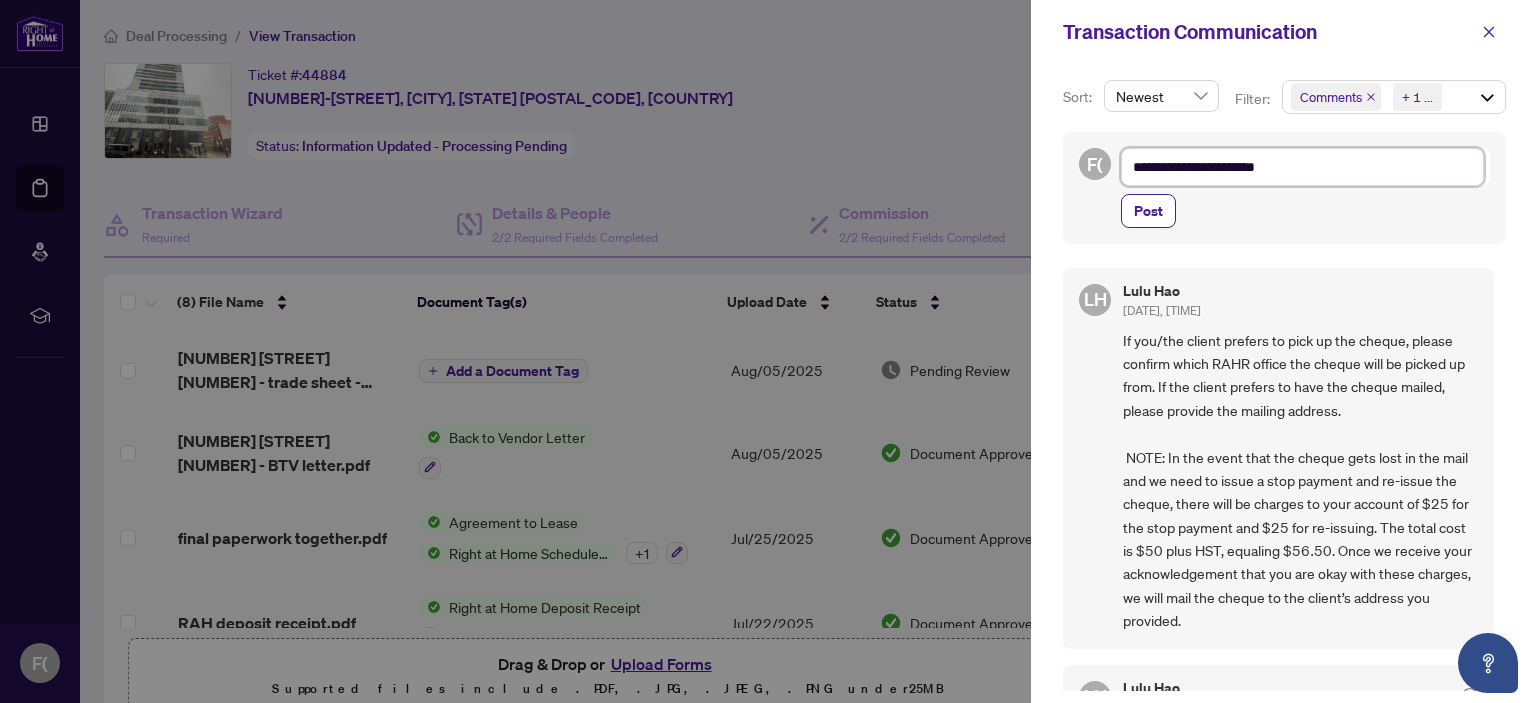 type on "**********" 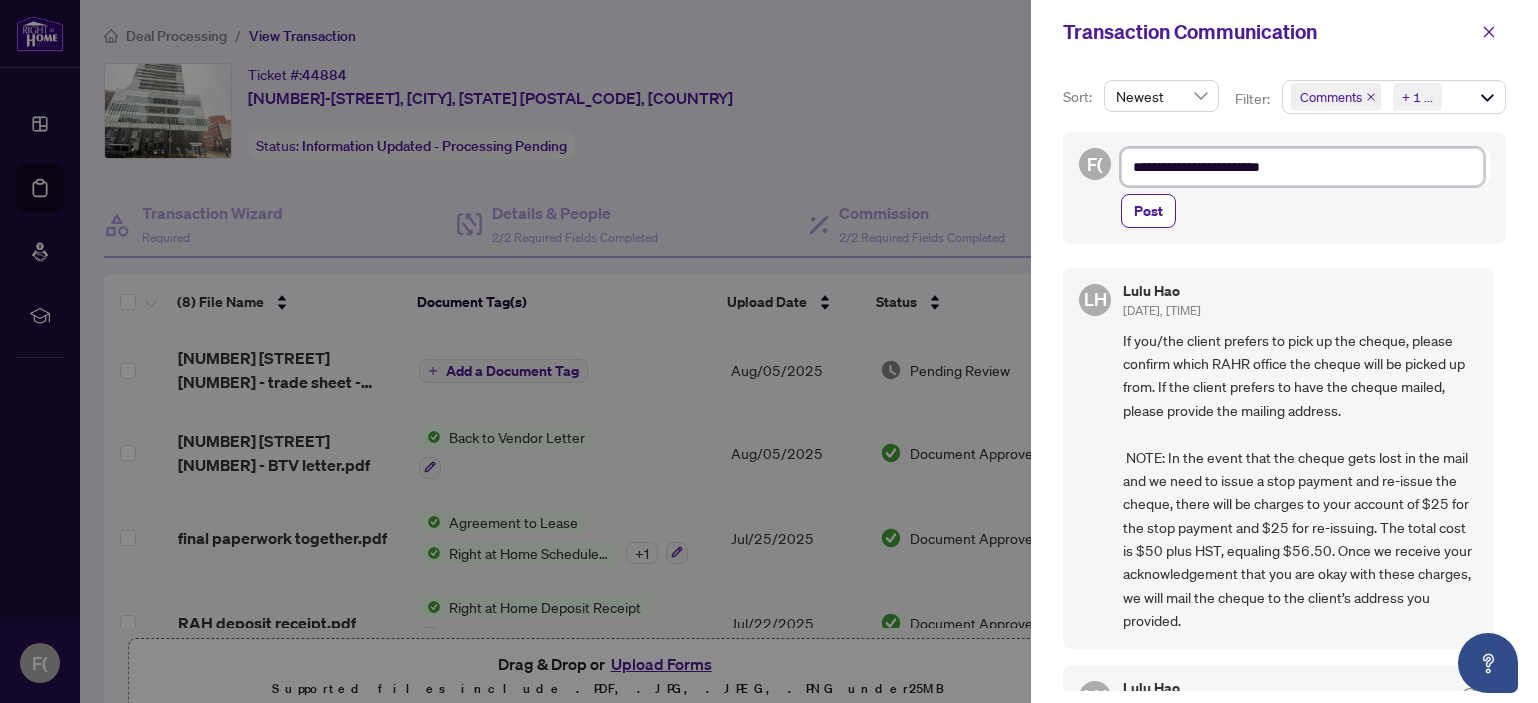 type on "**********" 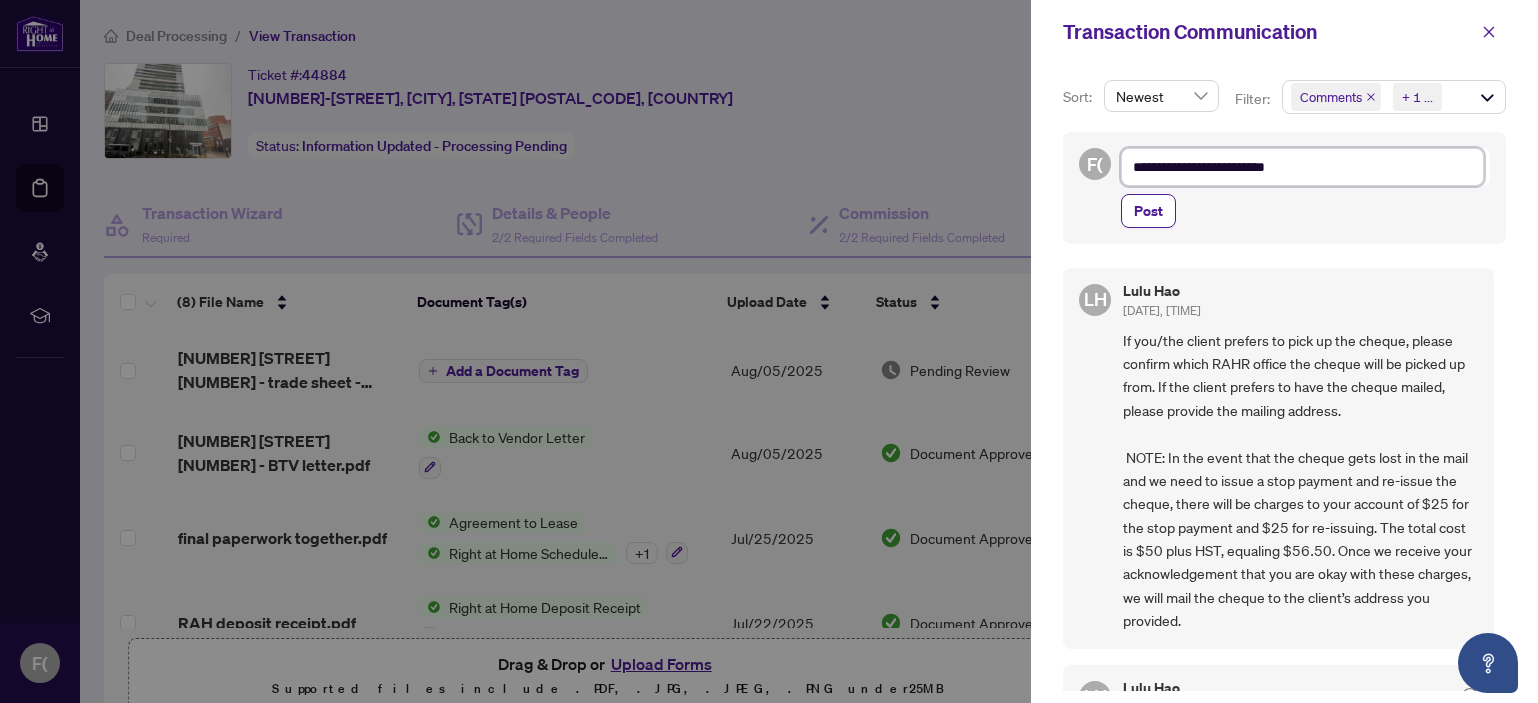type on "**********" 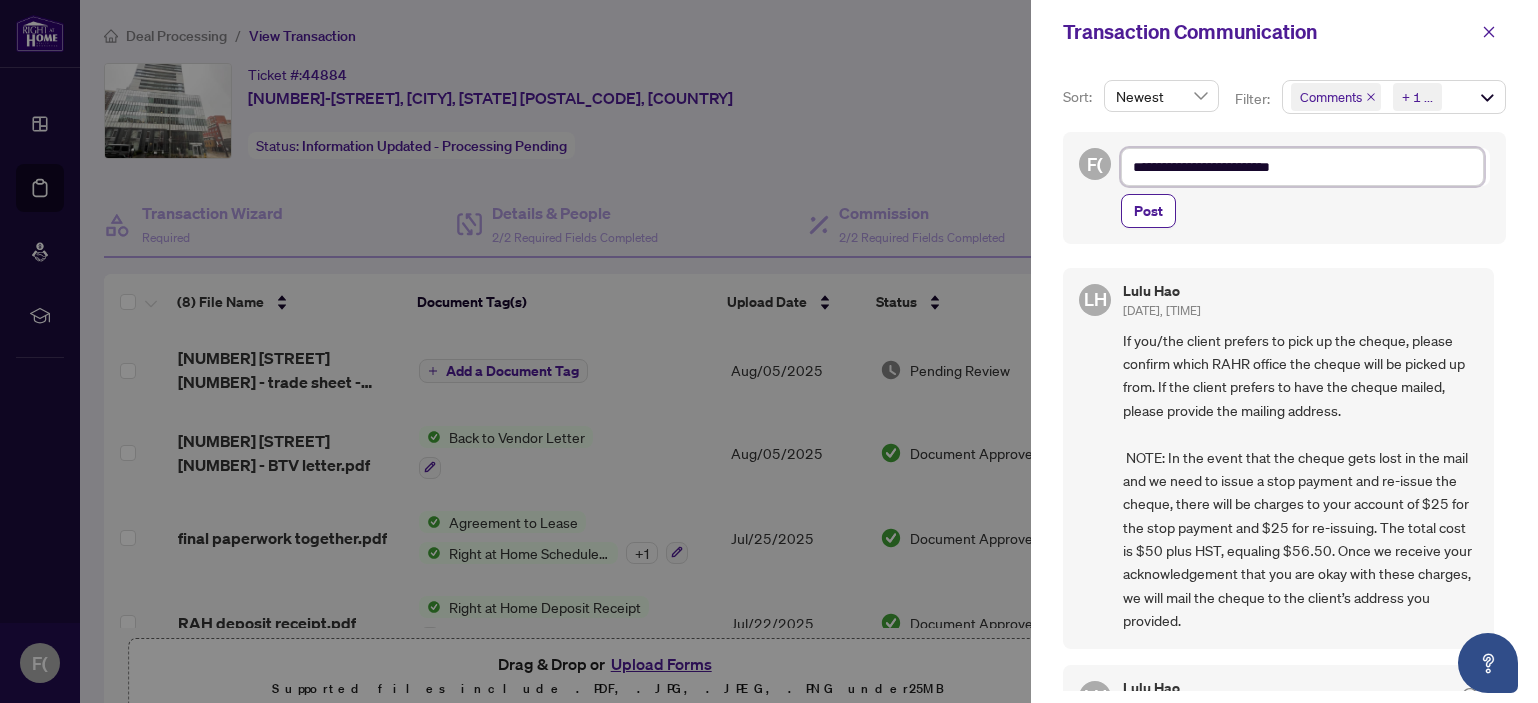 type on "**********" 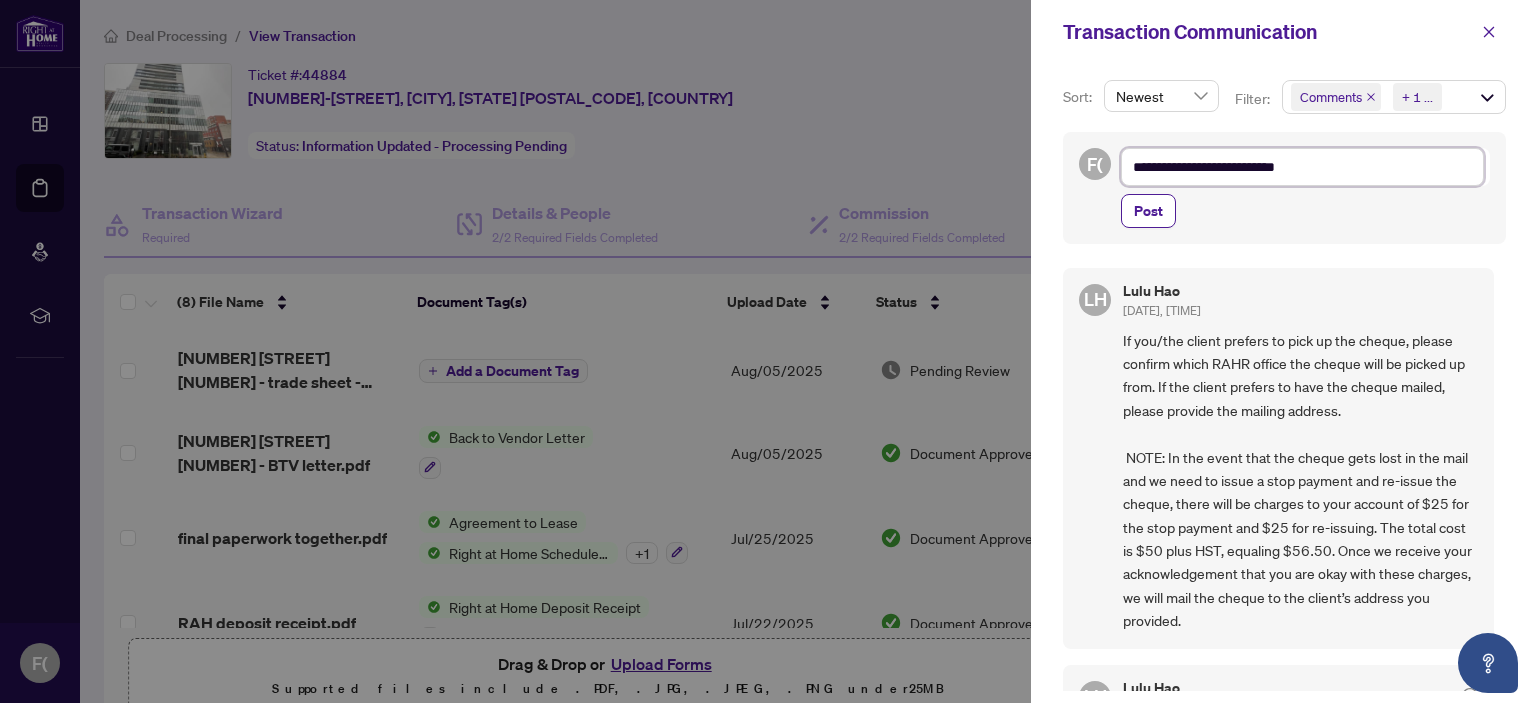 type on "**********" 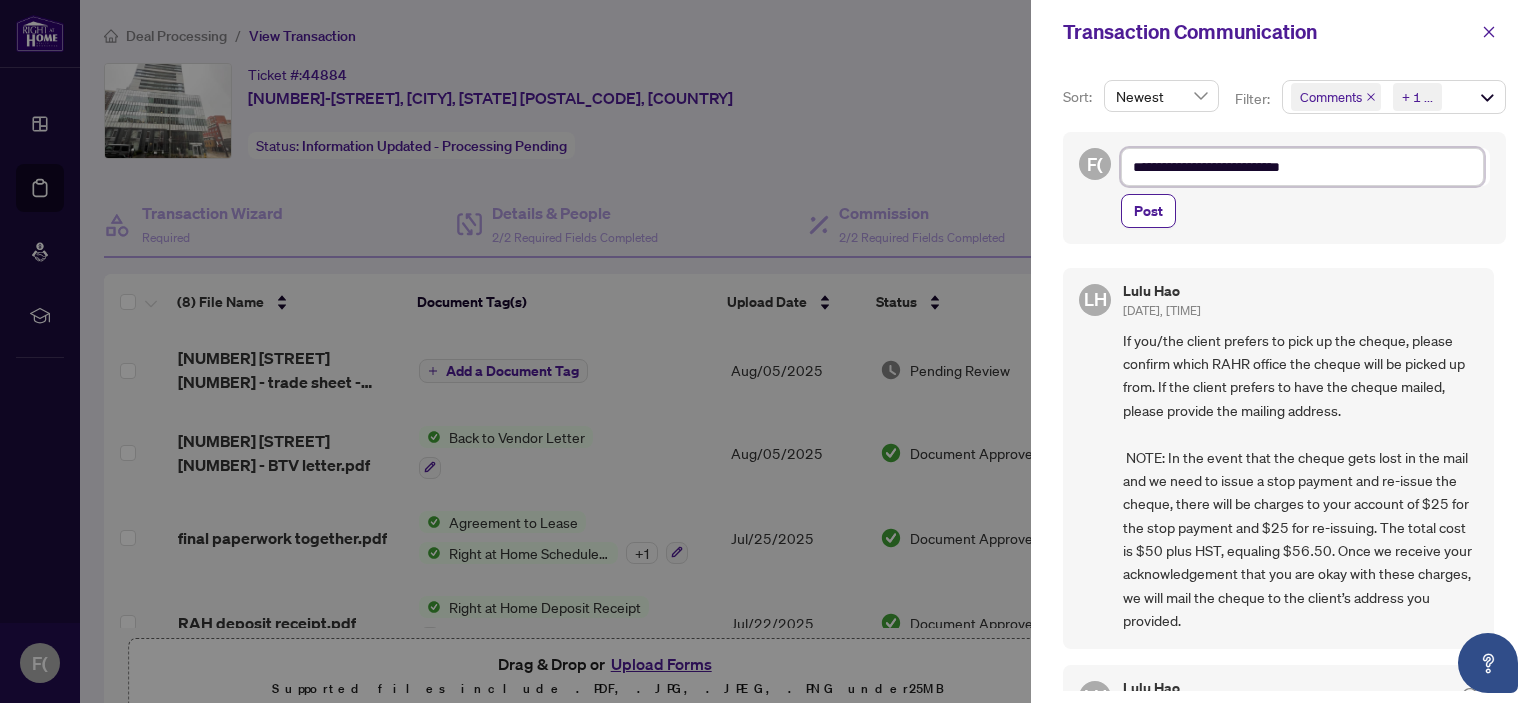 type on "**********" 